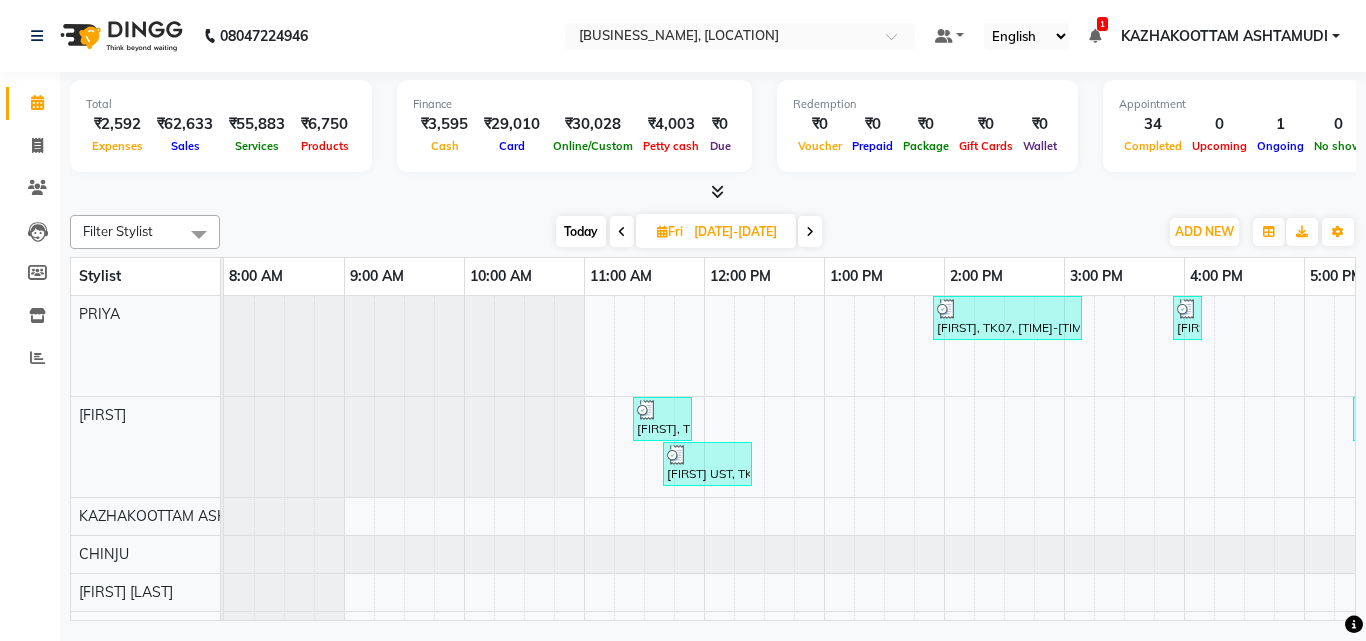 scroll, scrollTop: 0, scrollLeft: 0, axis: both 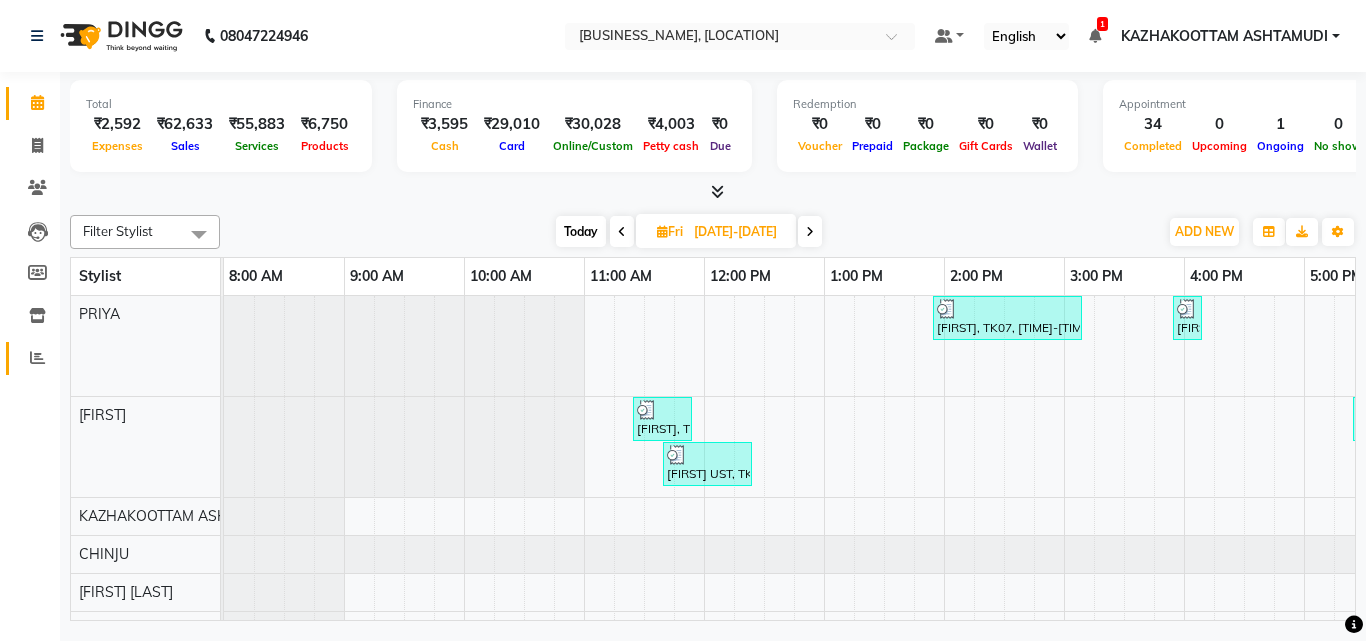click on "Reports" 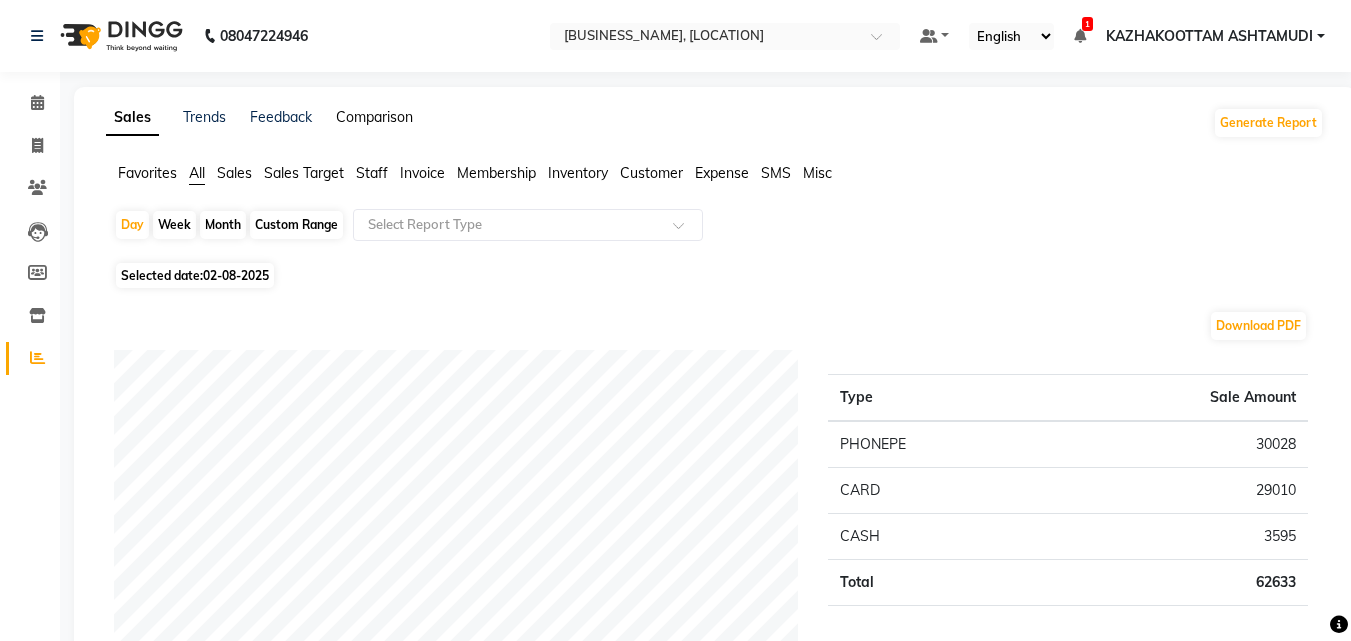 click on "Comparison" 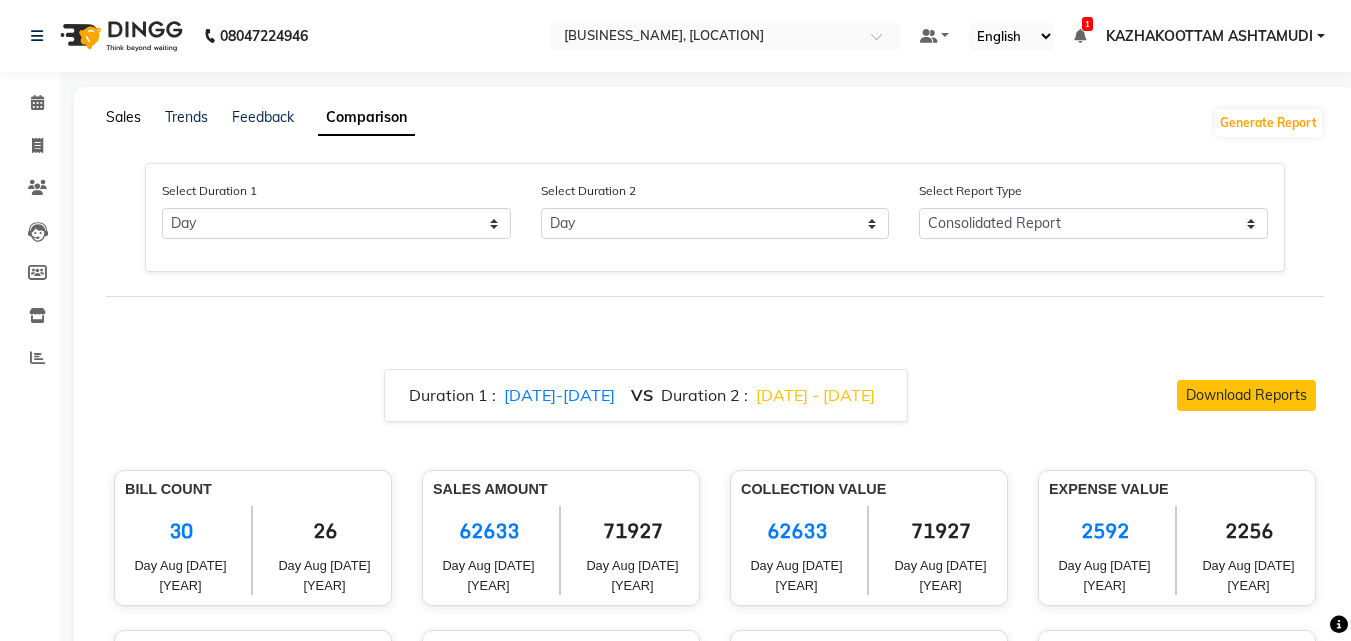 click on "Sales" 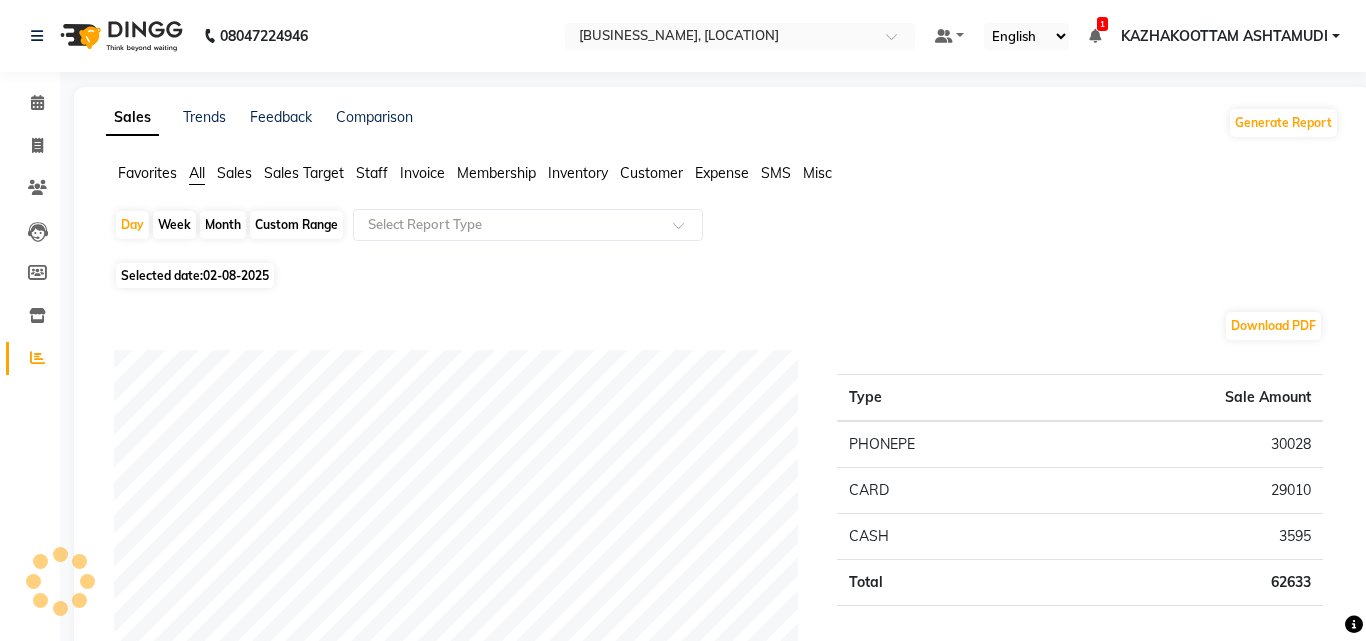 click on "Customer" 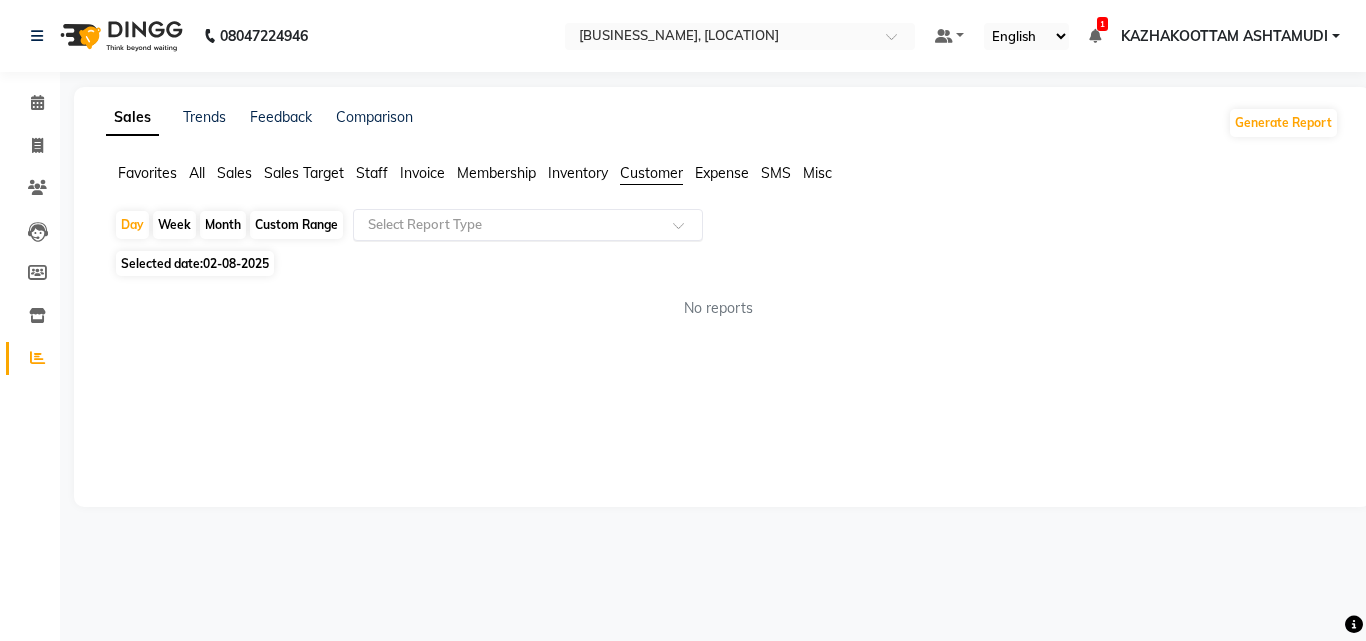 click on "Select Report Type" 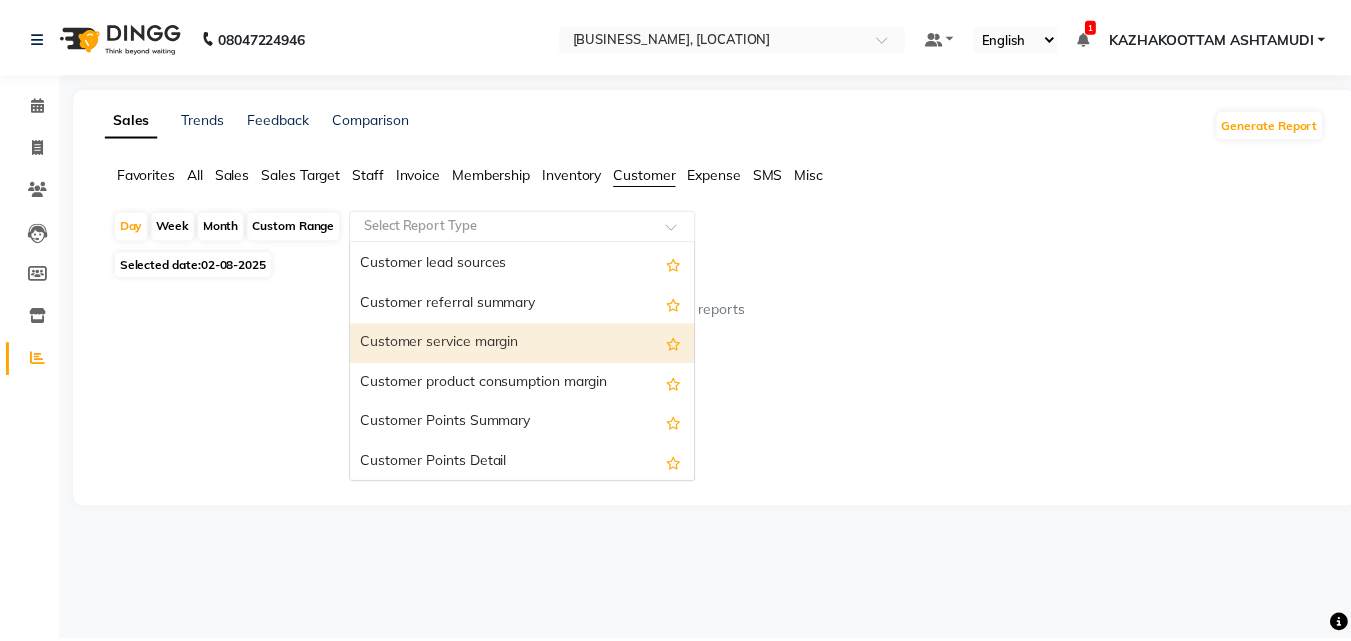 scroll, scrollTop: 160, scrollLeft: 0, axis: vertical 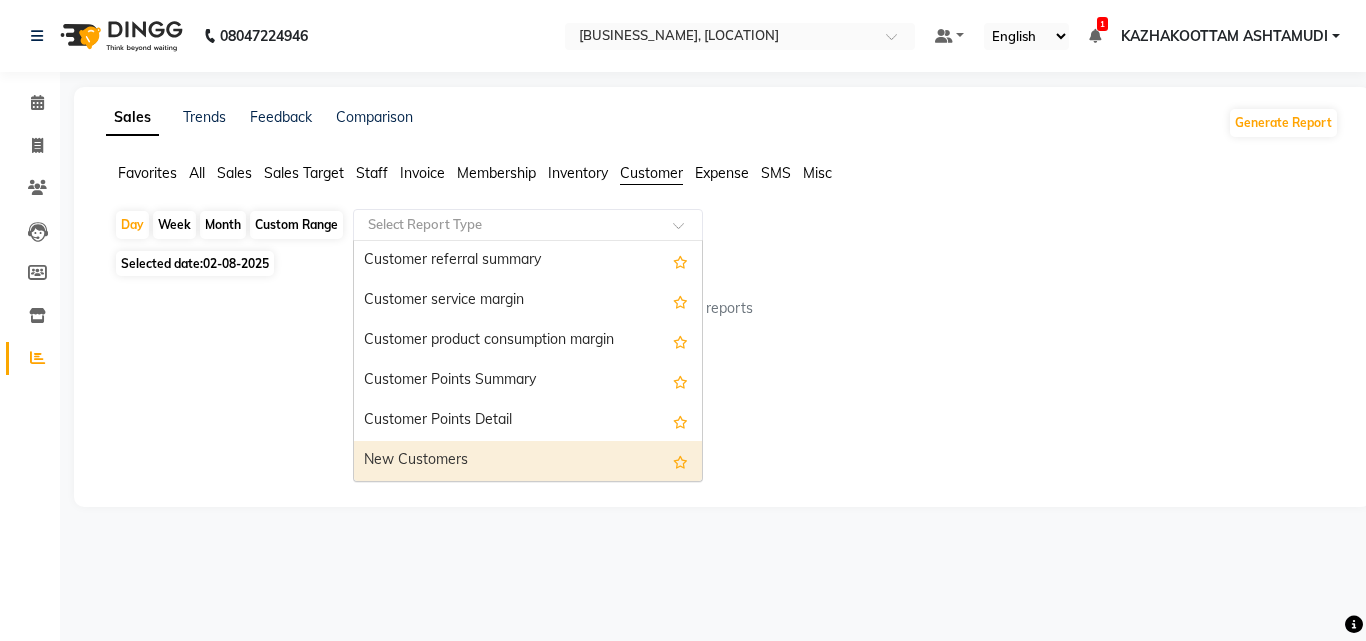click on "New Customers" at bounding box center (528, 461) 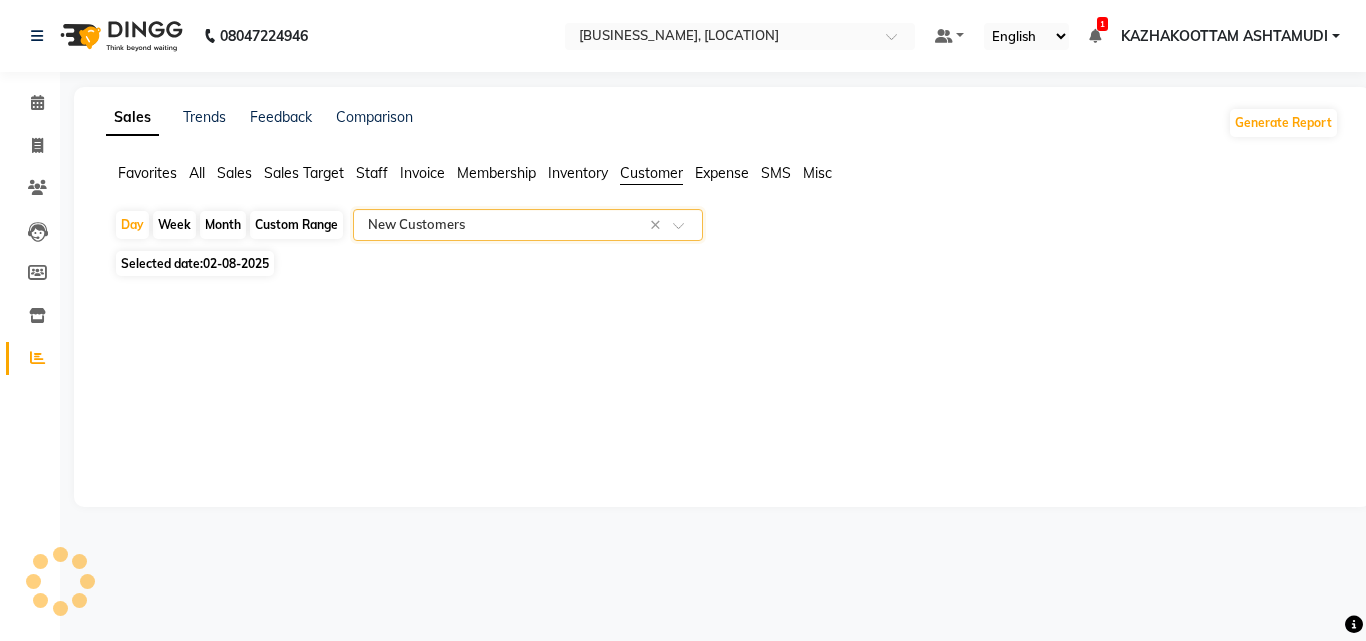 select on "full_report" 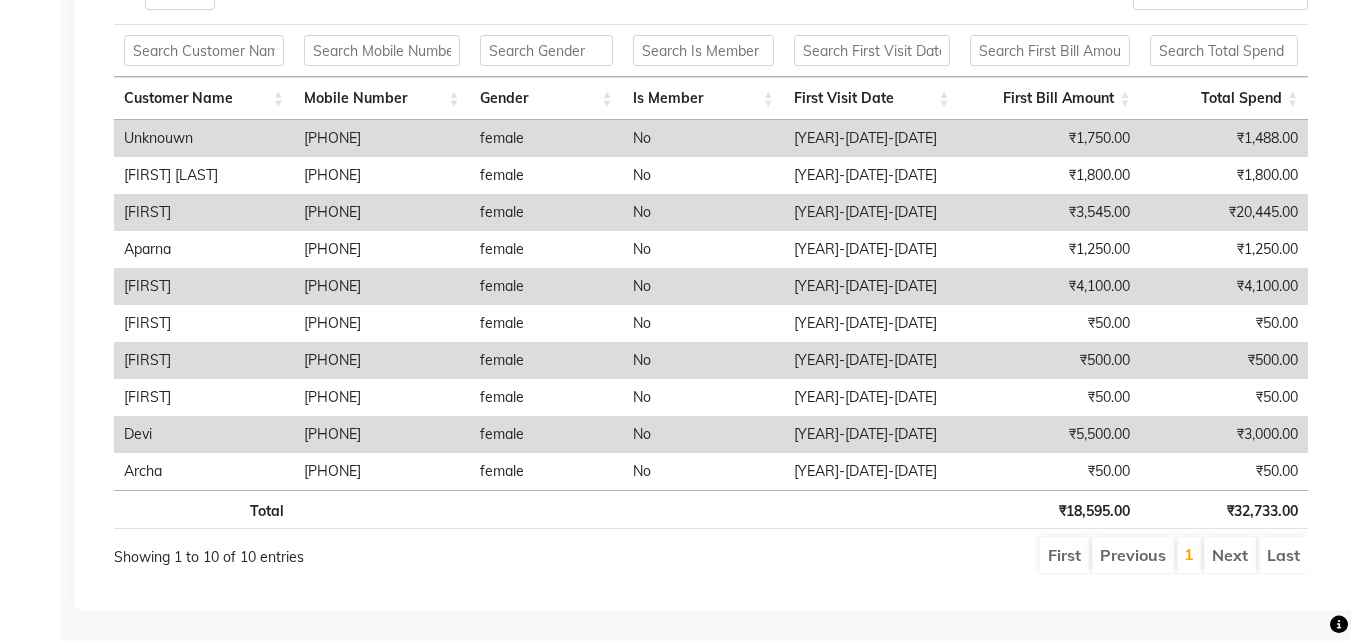 scroll, scrollTop: 0, scrollLeft: 0, axis: both 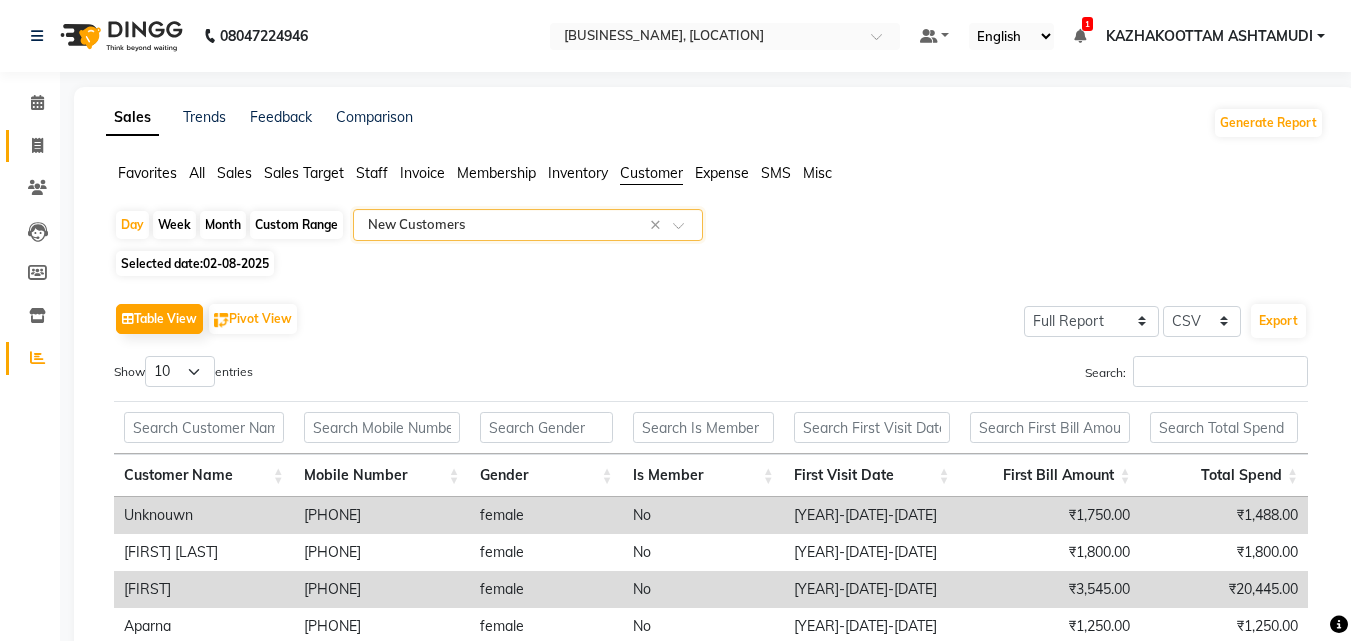 click on "Invoice" 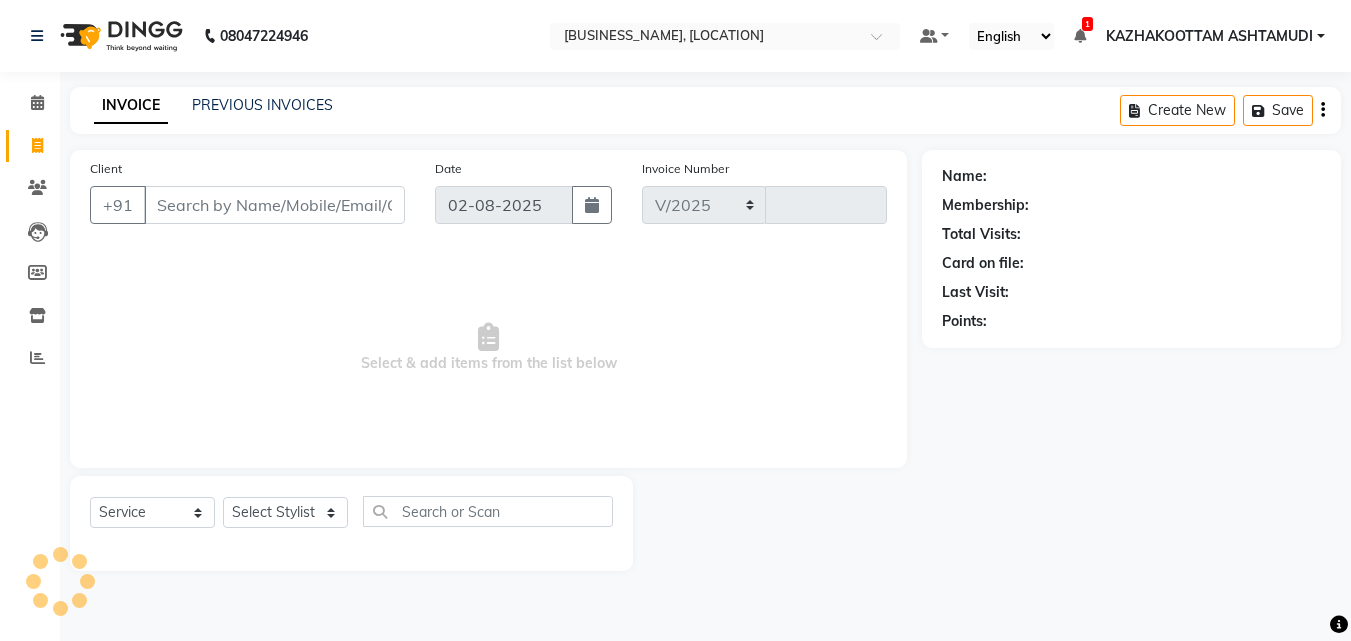 select on "4662" 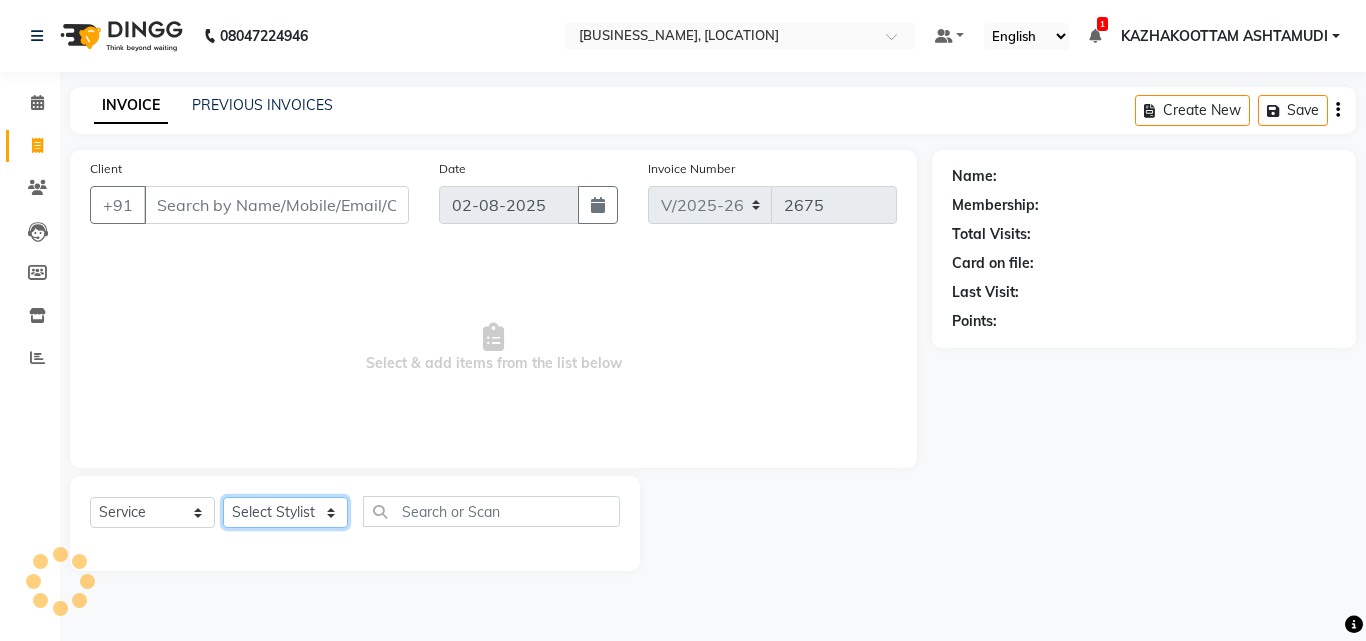click on "Select Stylist" 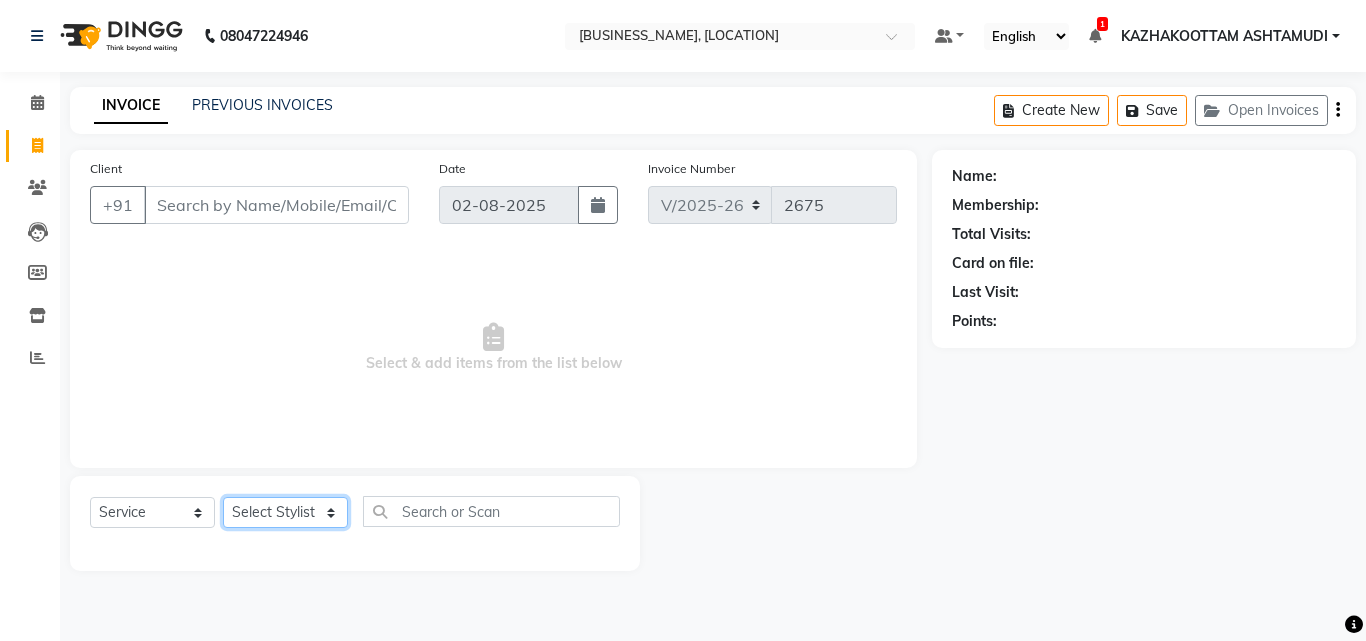 click on "Select Stylist" 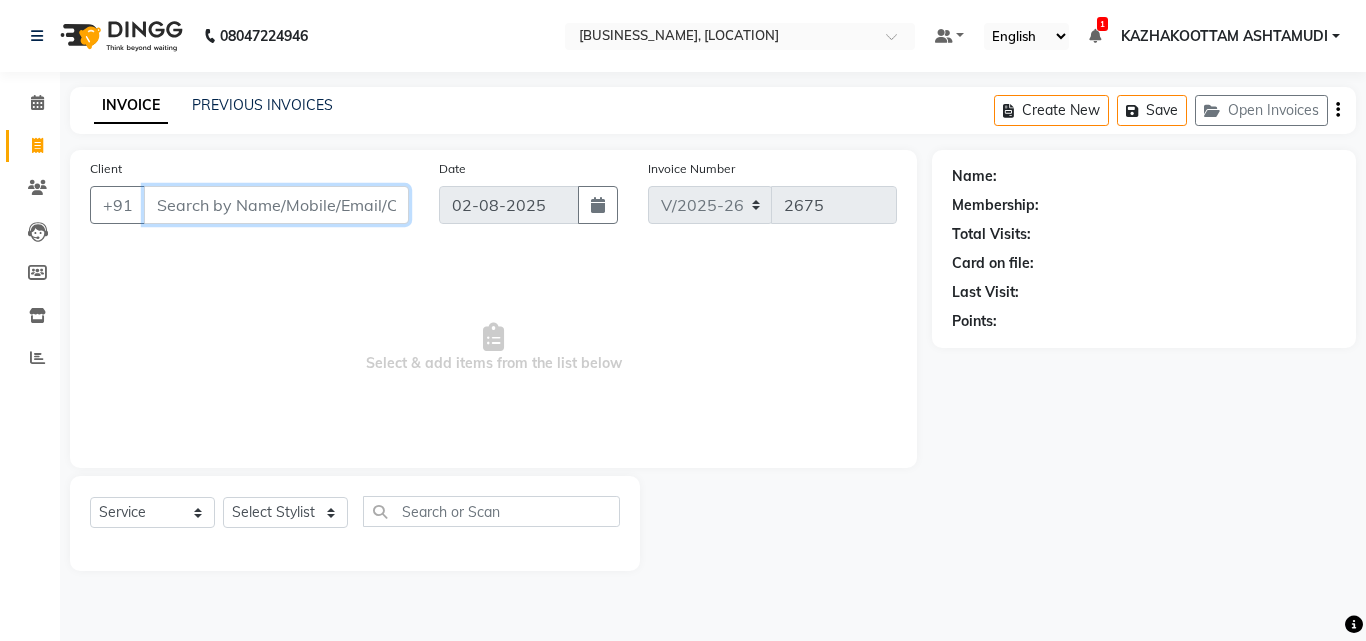 click on "Client" at bounding box center [276, 205] 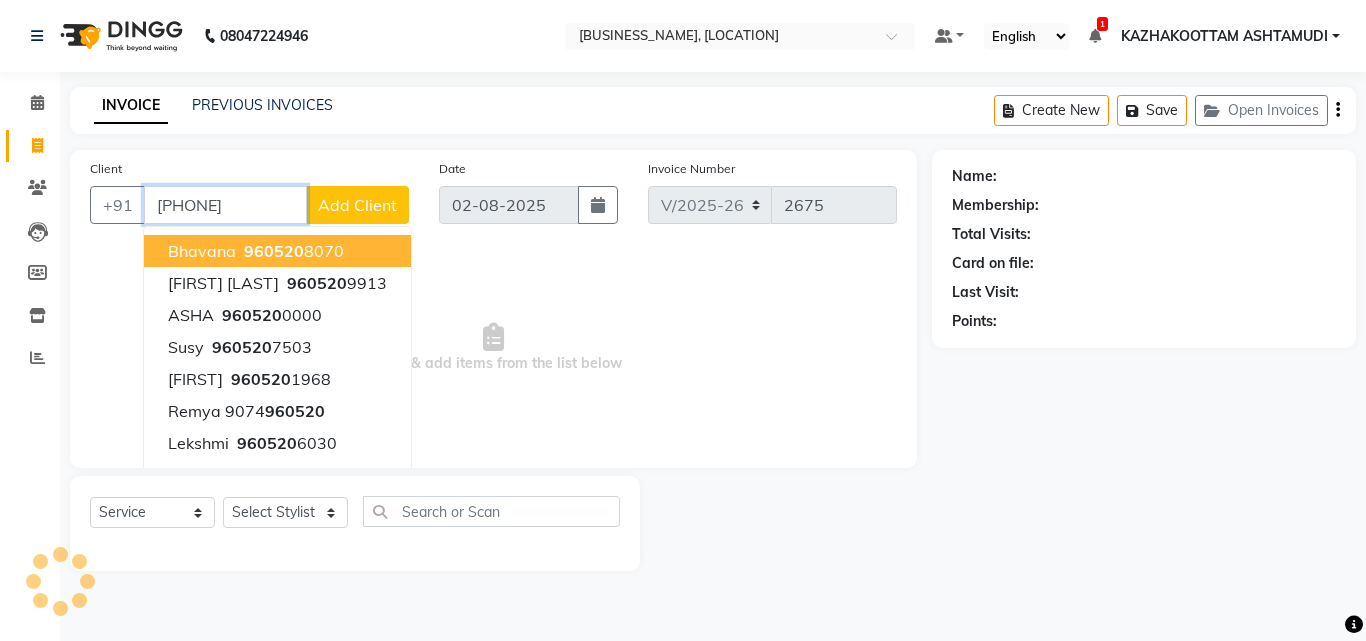type on "[PHONE]" 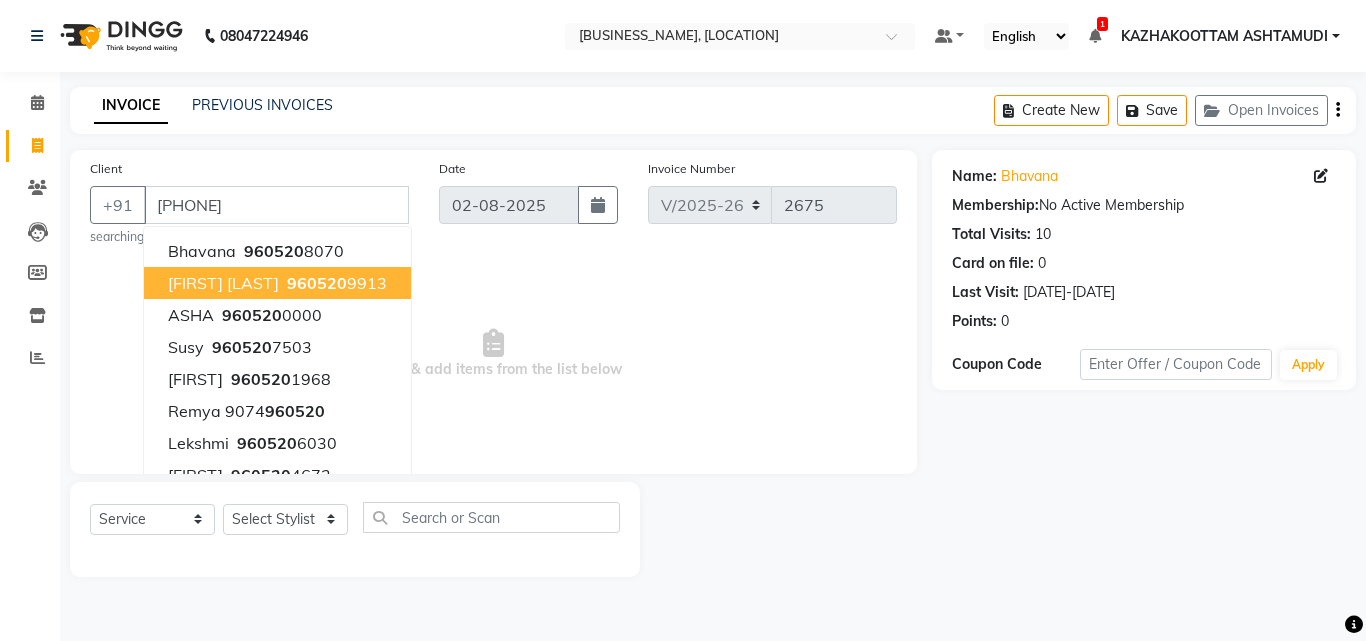 click on "Select & add items from the list below" at bounding box center (493, 354) 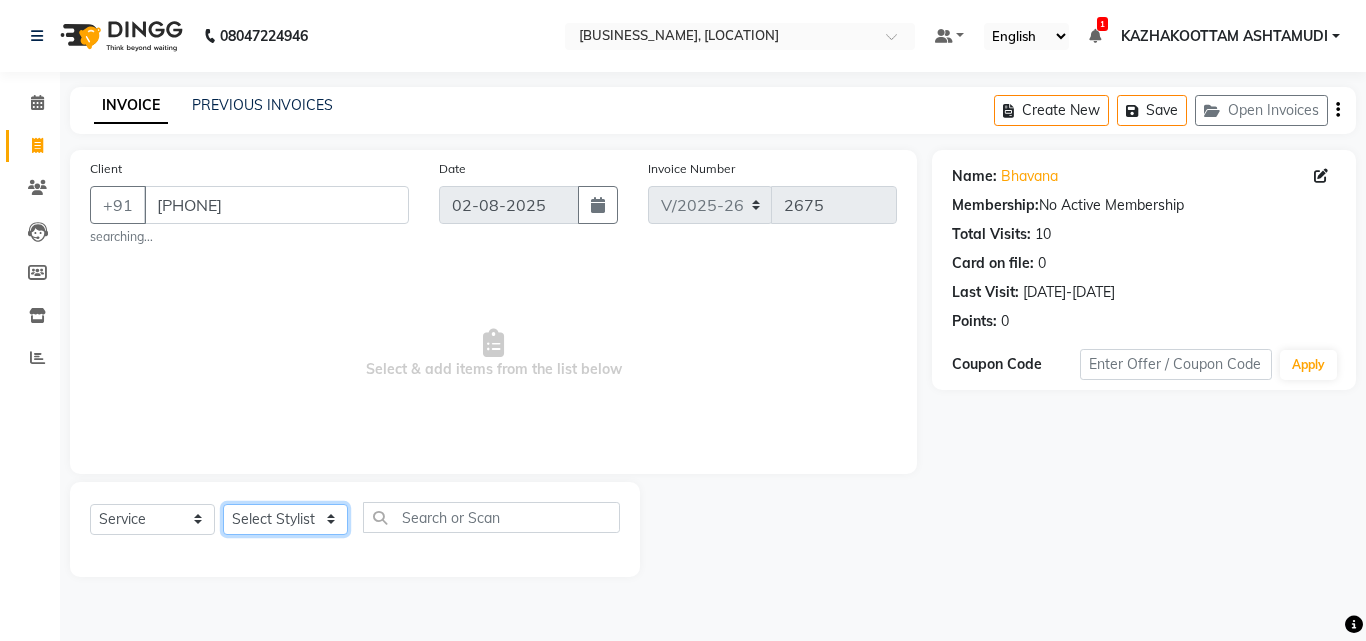 click on "Select Stylist Arya  CHINJU GEETA KAZHAKOOTTAM ASHTAMUDI KRISHNA LEKSHMI MADONNA MICHAEL MINCY VARGHESE Poornima Gopal PRIYA RESHMA ROSNI Sindhu SOORYAMOL" 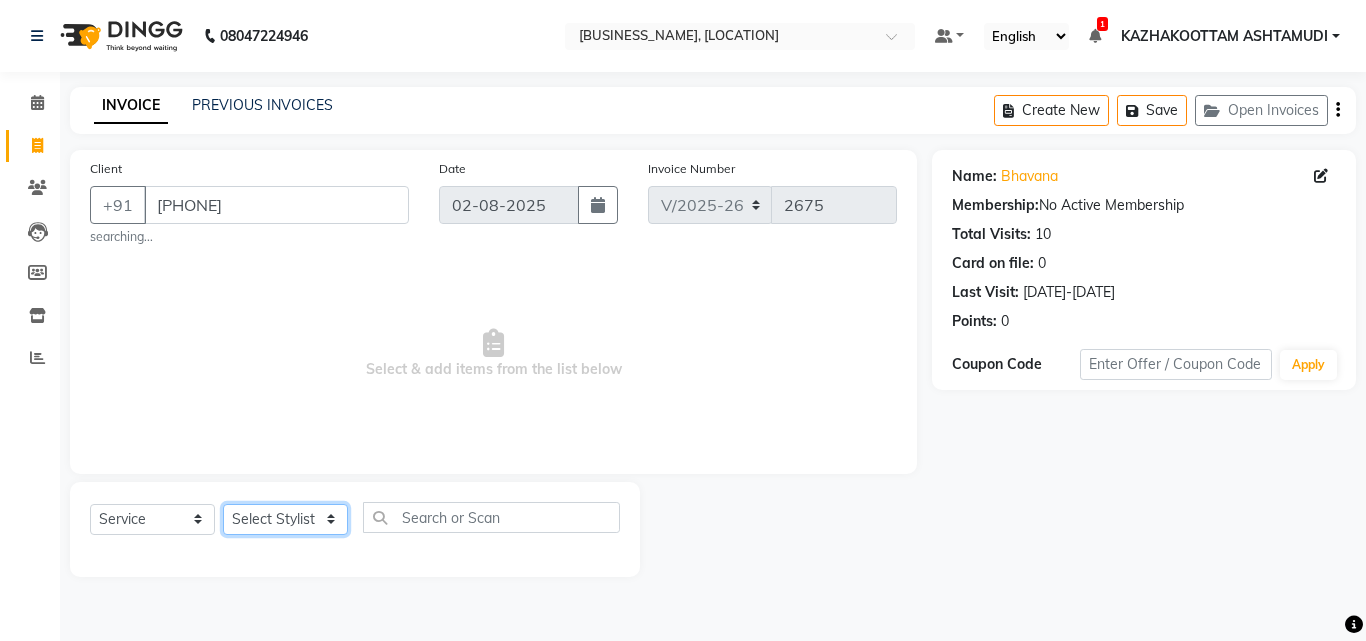 select on "49525" 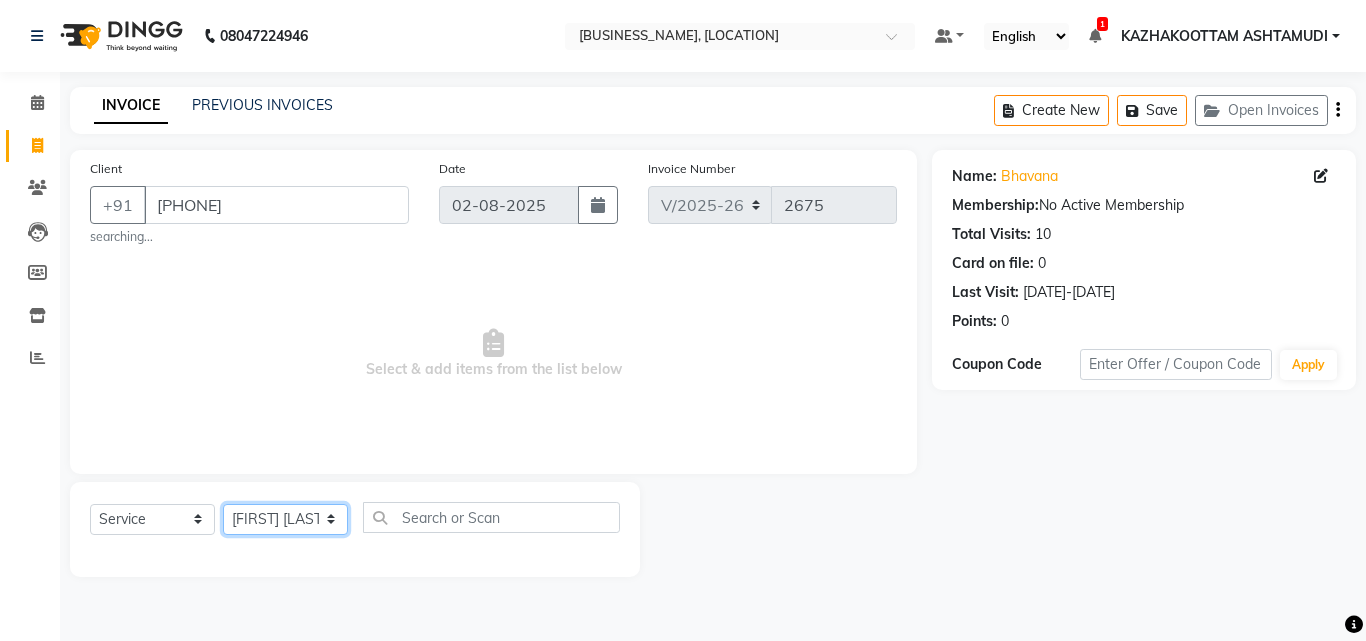 click on "Select Stylist Arya  CHINJU GEETA KAZHAKOOTTAM ASHTAMUDI KRISHNA LEKSHMI MADONNA MICHAEL MINCY VARGHESE Poornima Gopal PRIYA RESHMA ROSNI Sindhu SOORYAMOL" 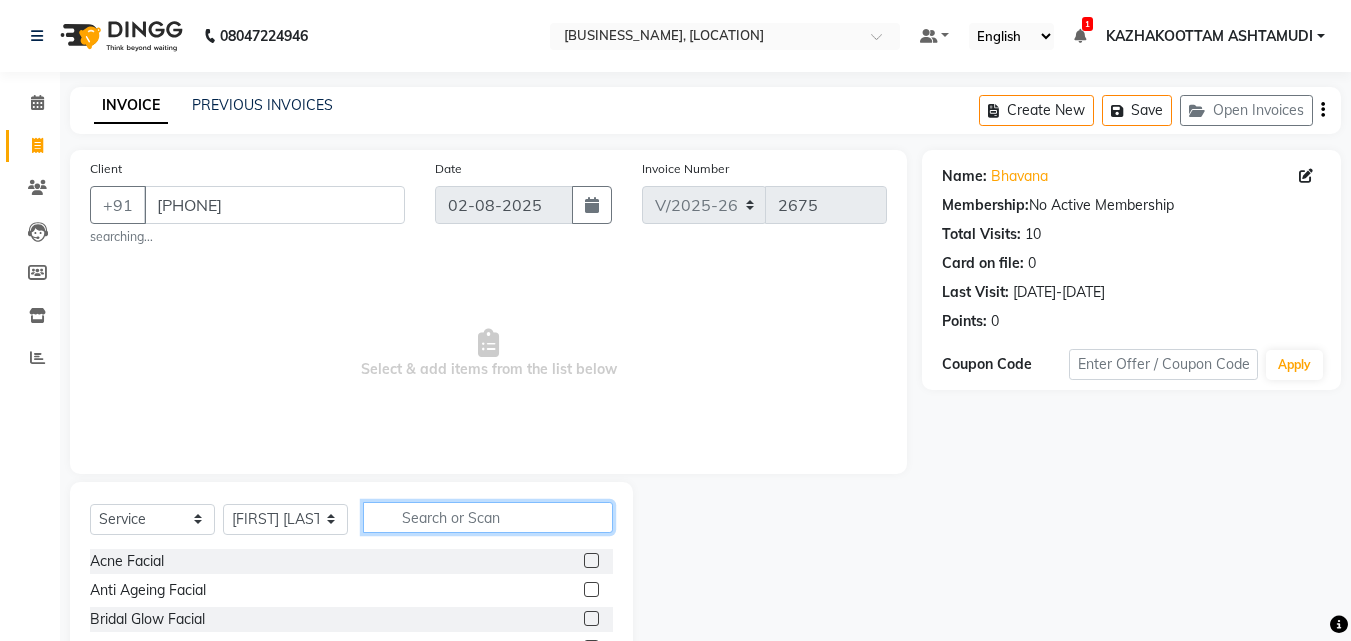 click 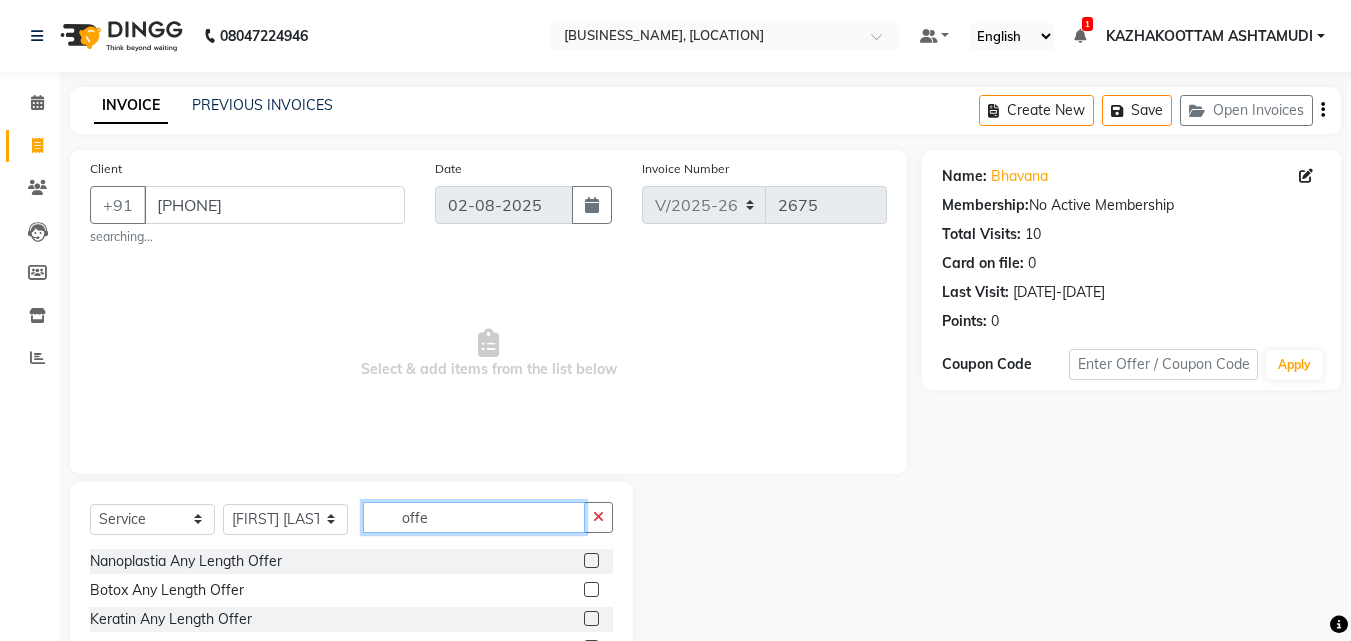 type on "offer" 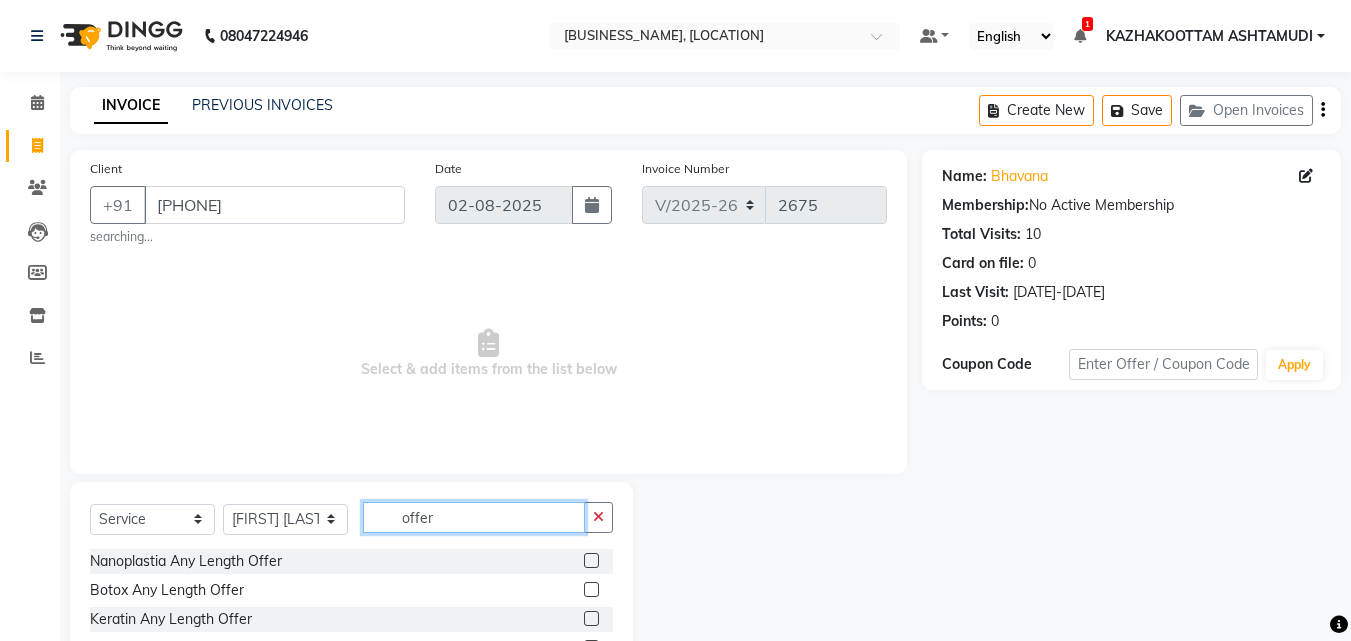 scroll, scrollTop: 100, scrollLeft: 0, axis: vertical 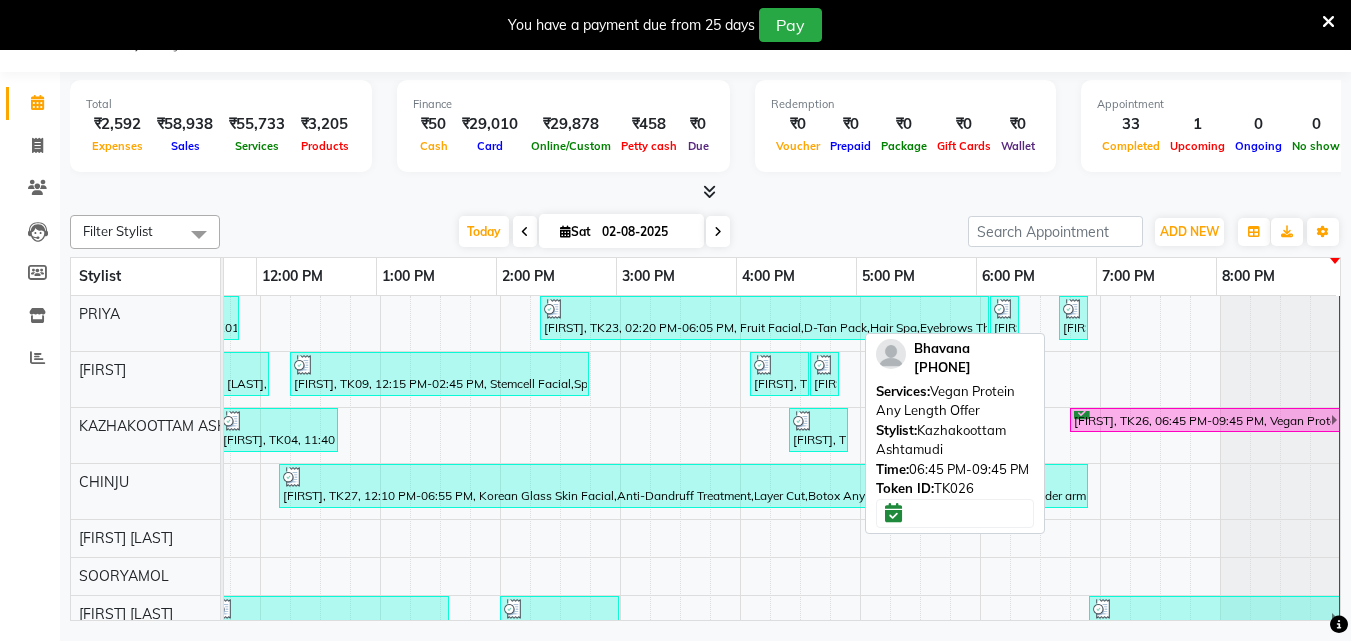 click on "[FIRST], TK26, 06:45 PM-09:45 PM, Vegan Protein Any Length Offer" at bounding box center (1201, 420) 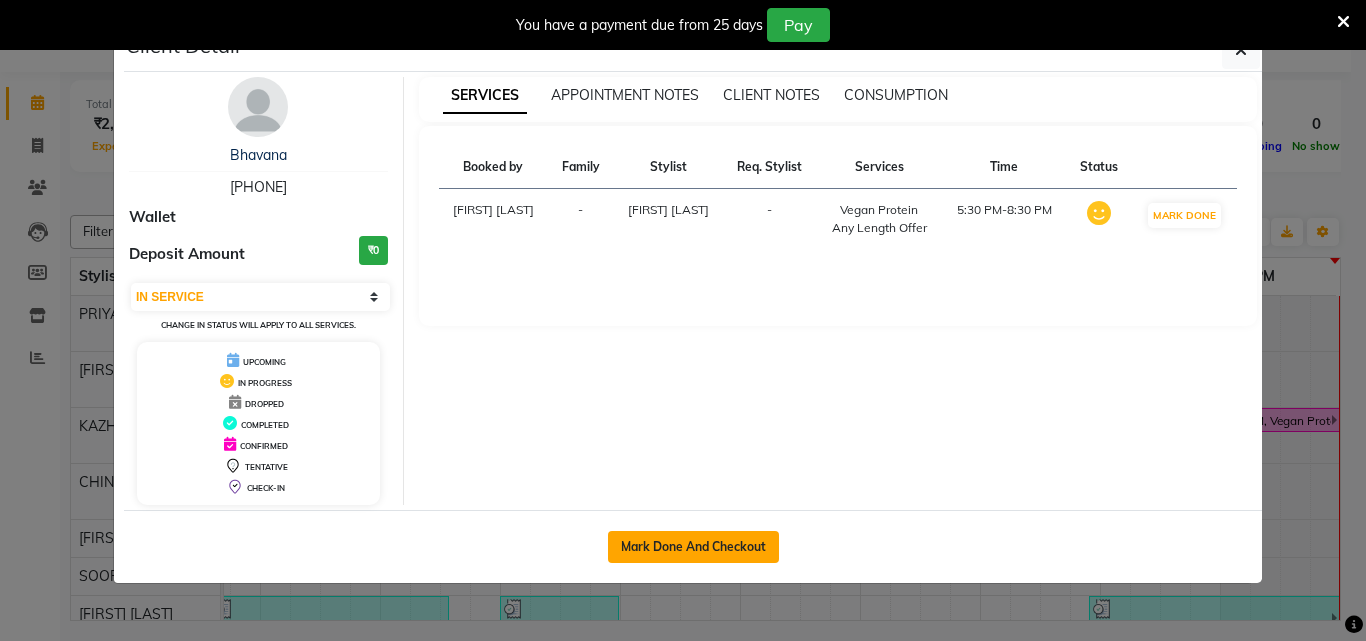 click on "Mark Done And Checkout" 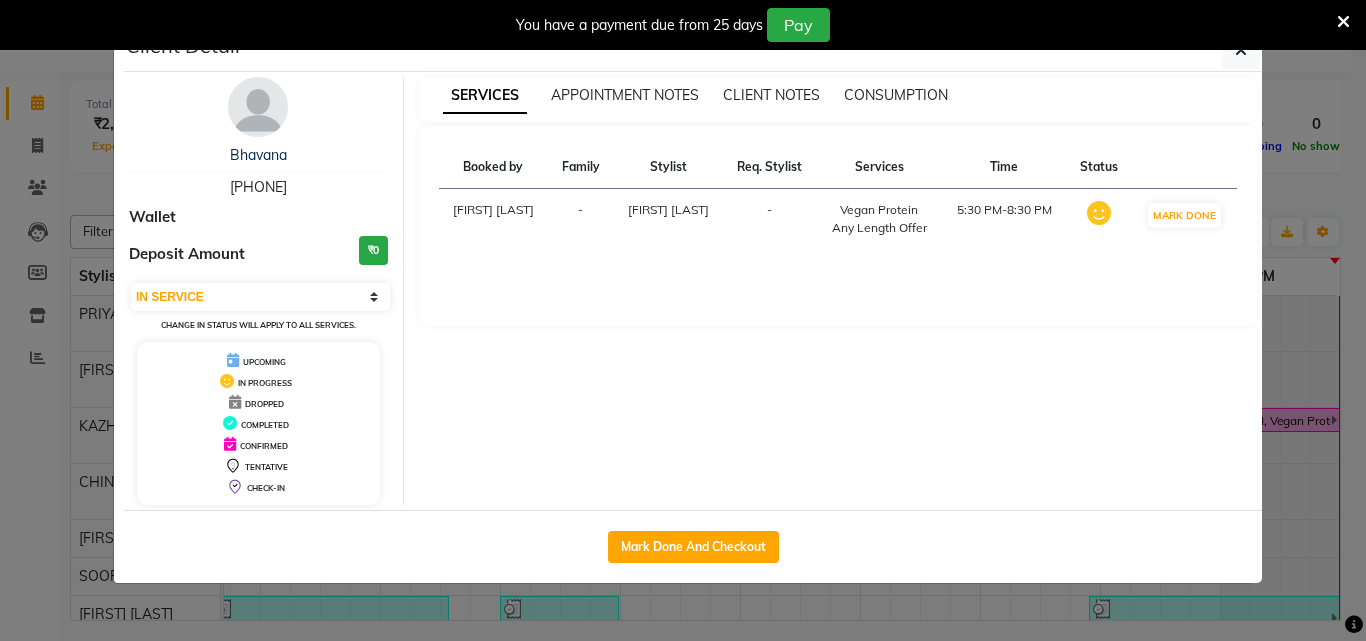 select on "service" 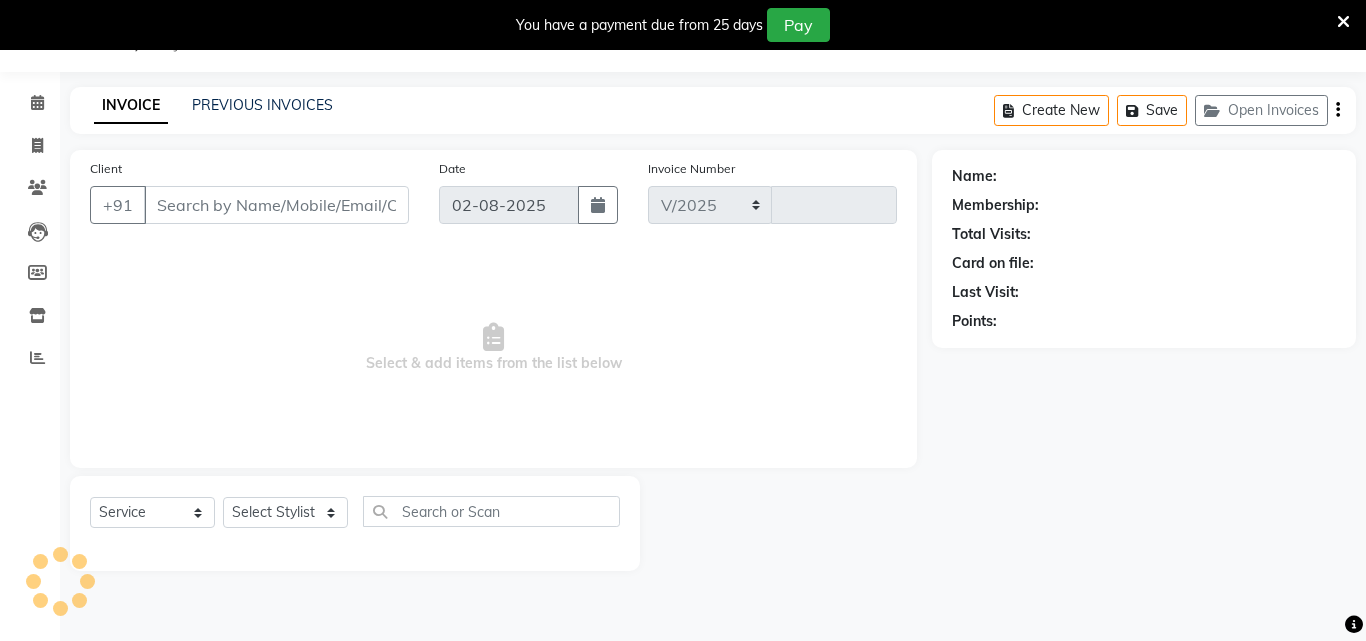 select on "4662" 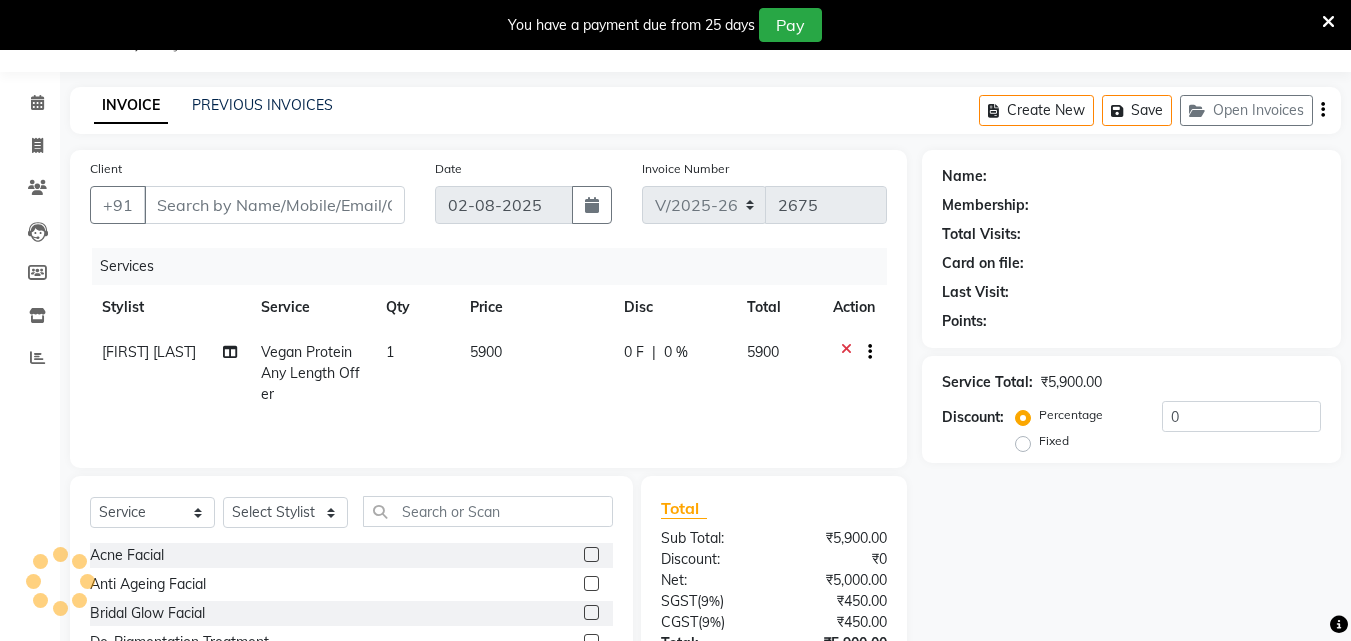 type on "[PHONE]" 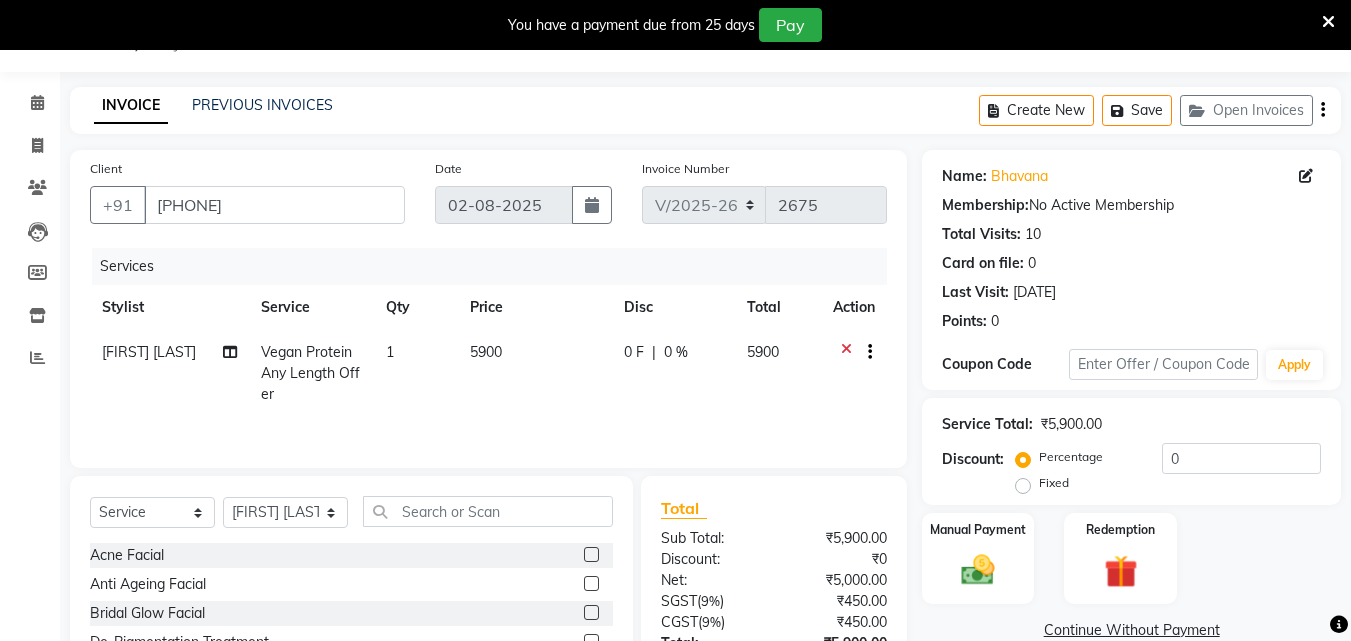 click on "Vegan Protein Any Length Offer" 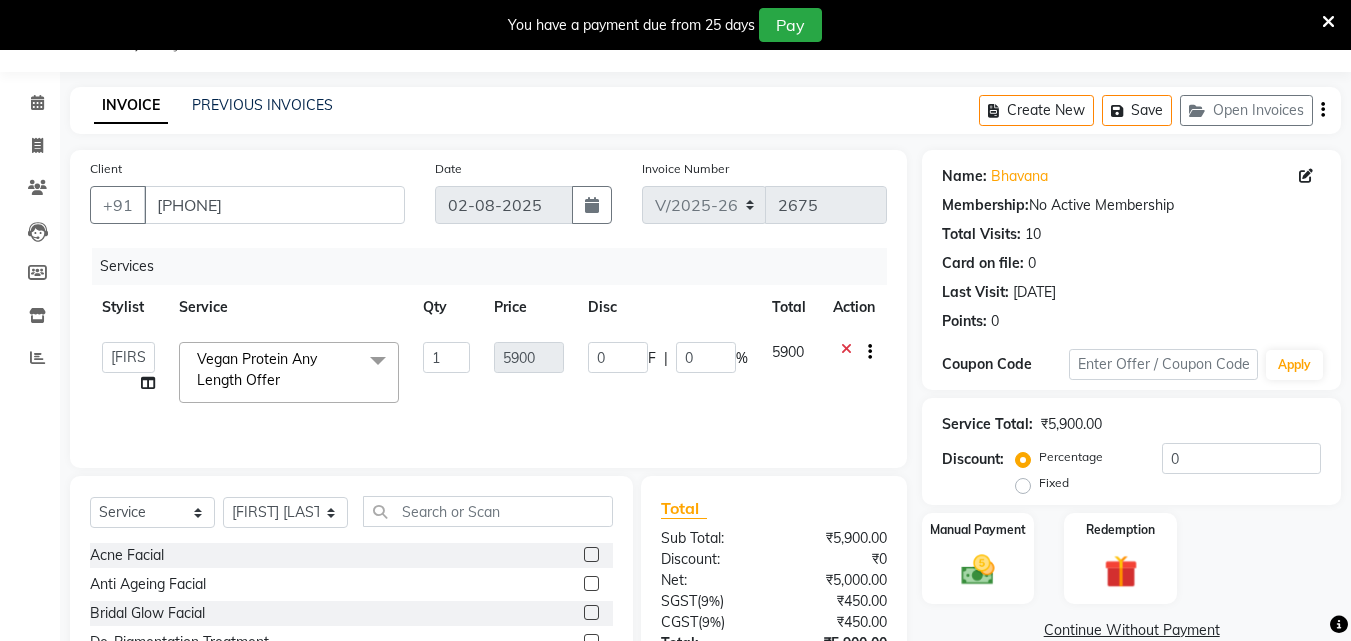 click on "Vegan Protein Any Length Offer  x" 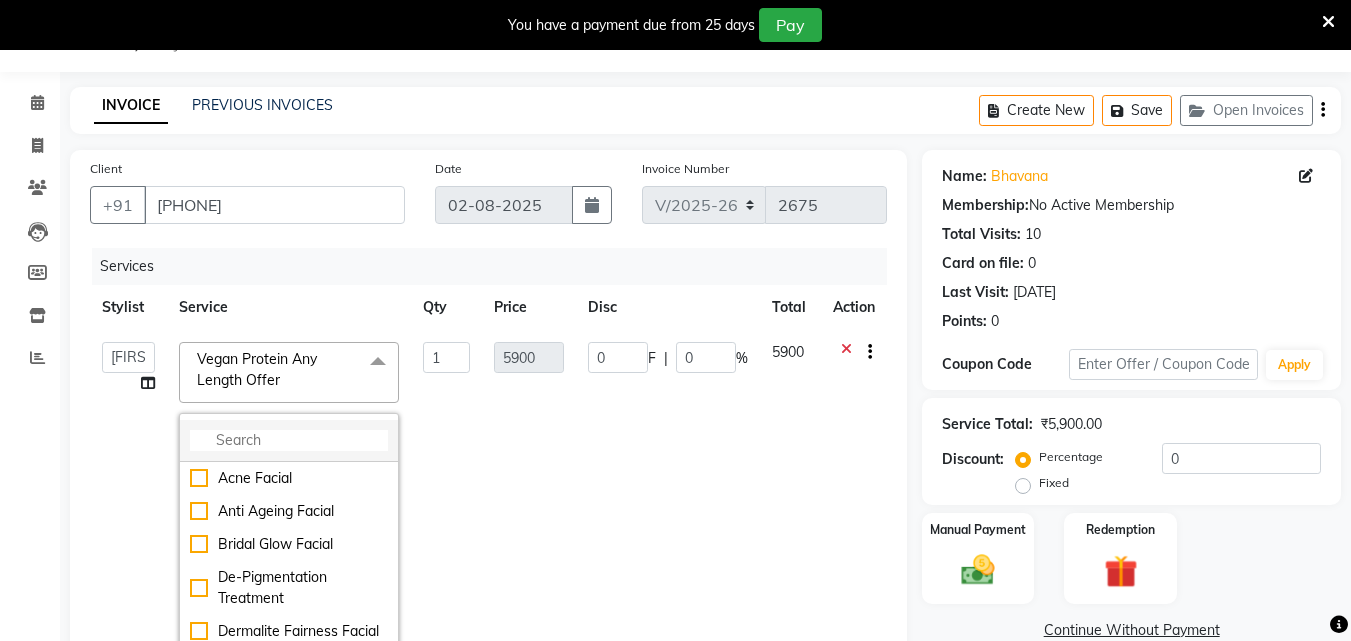 click 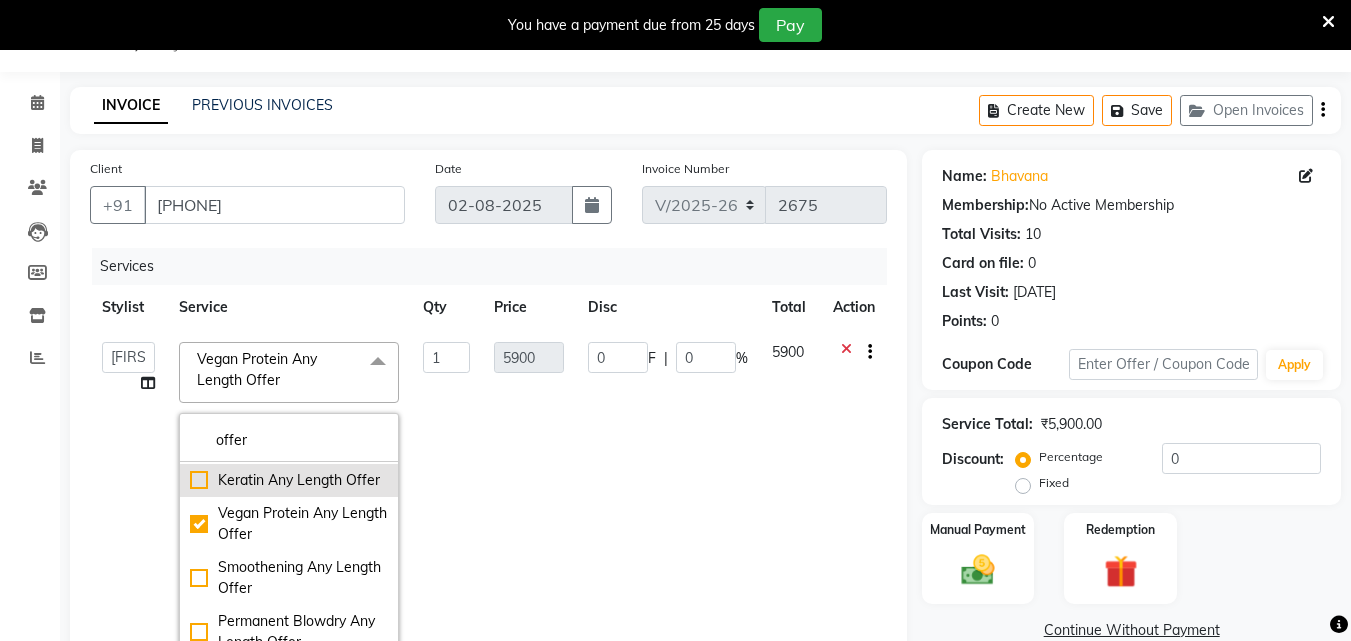 scroll, scrollTop: 63, scrollLeft: 0, axis: vertical 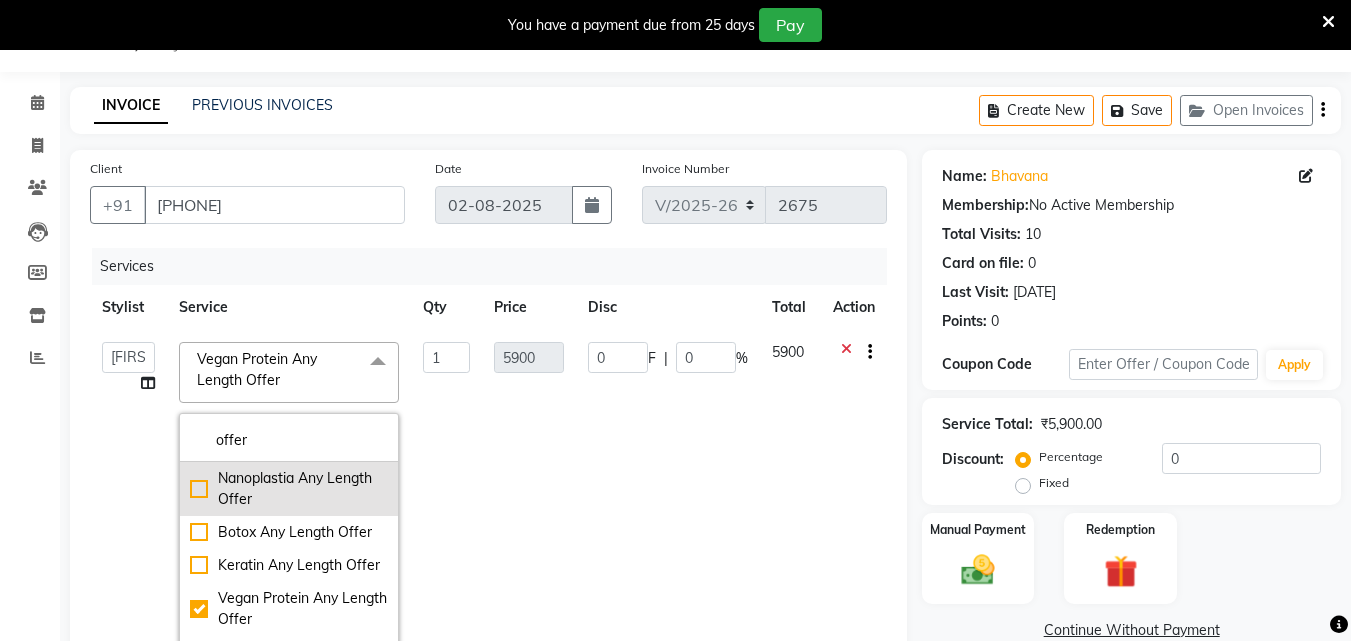 type on "offer" 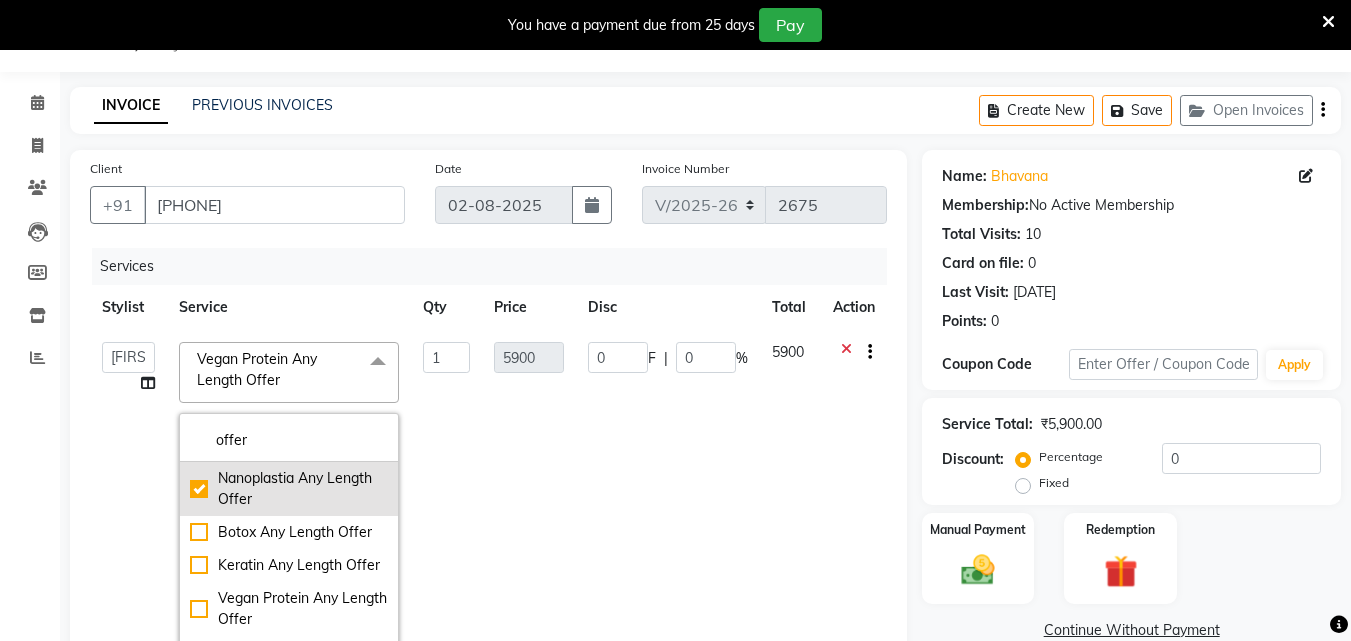 checkbox on "true" 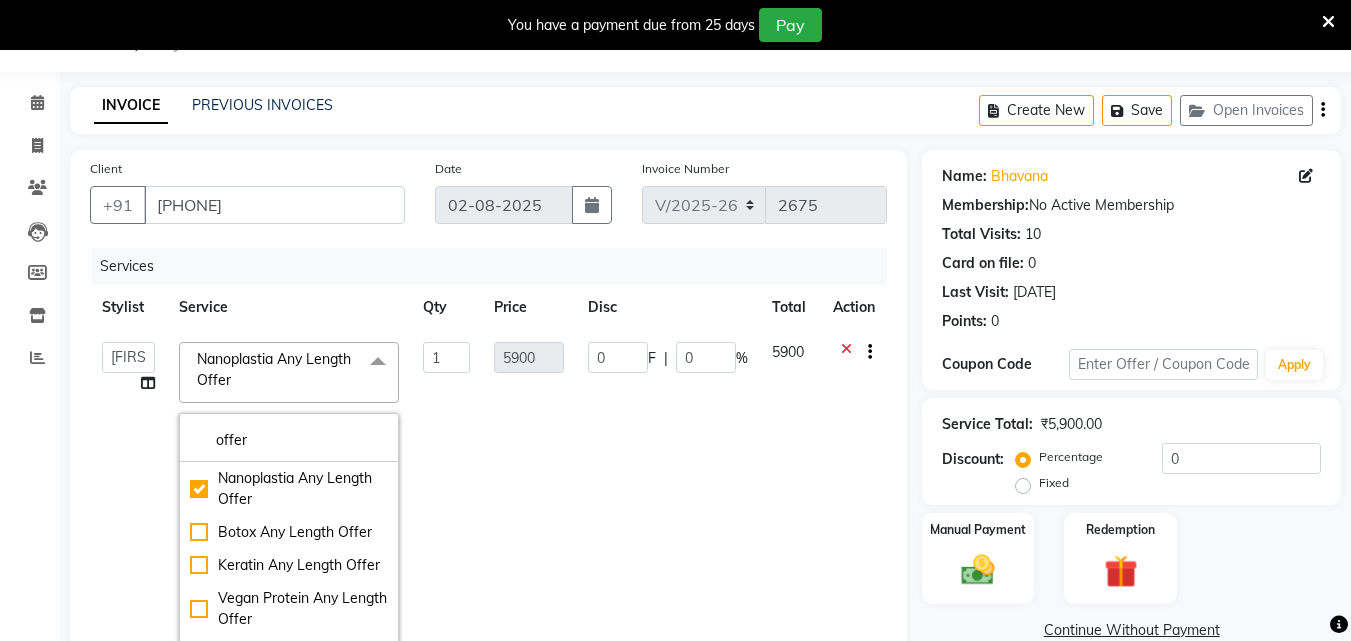 click on "5900" 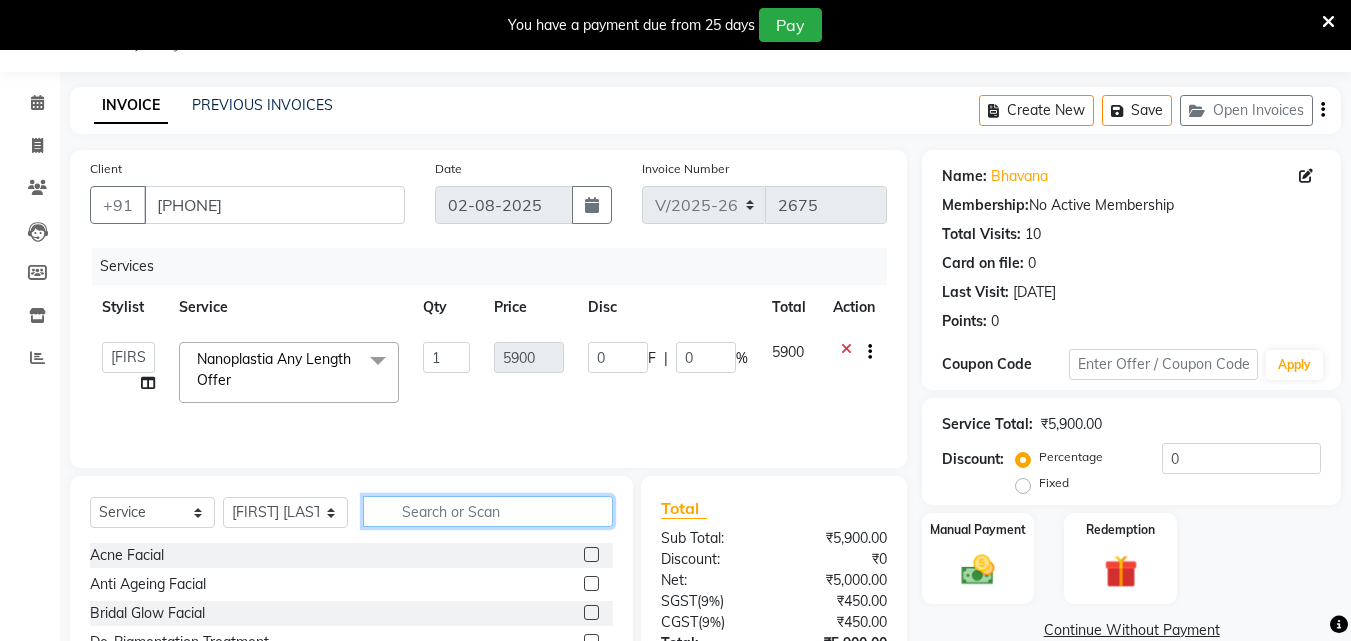 click 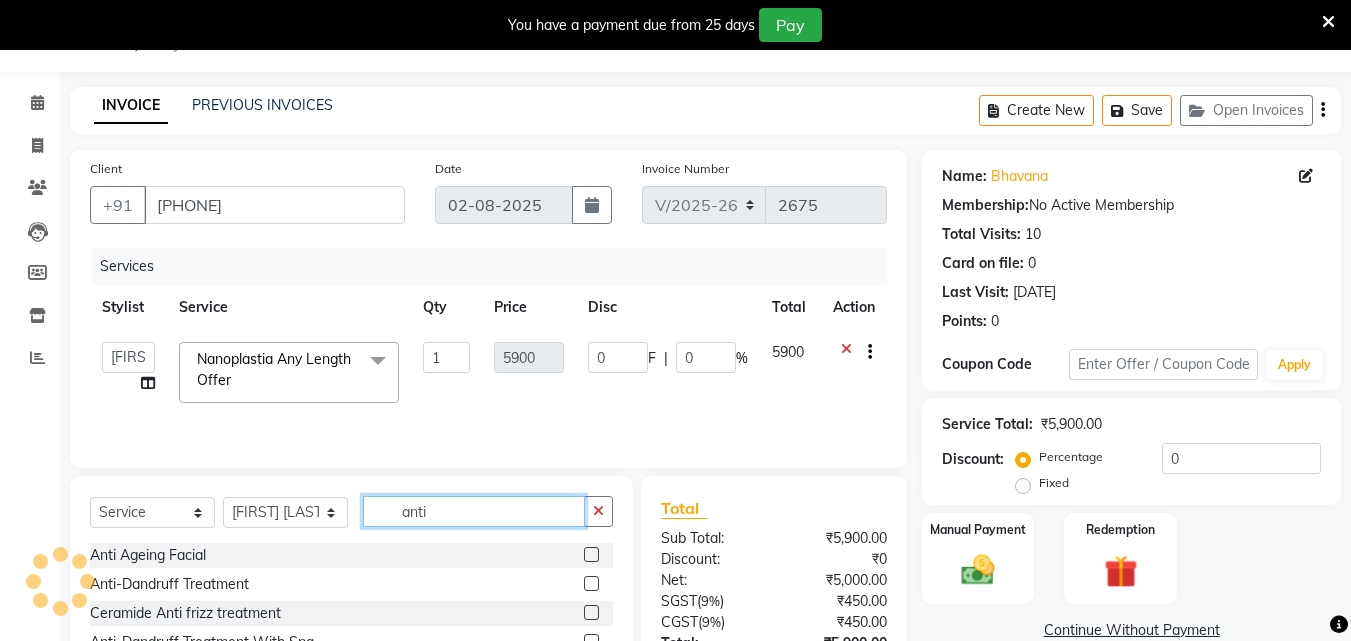 type on "anti" 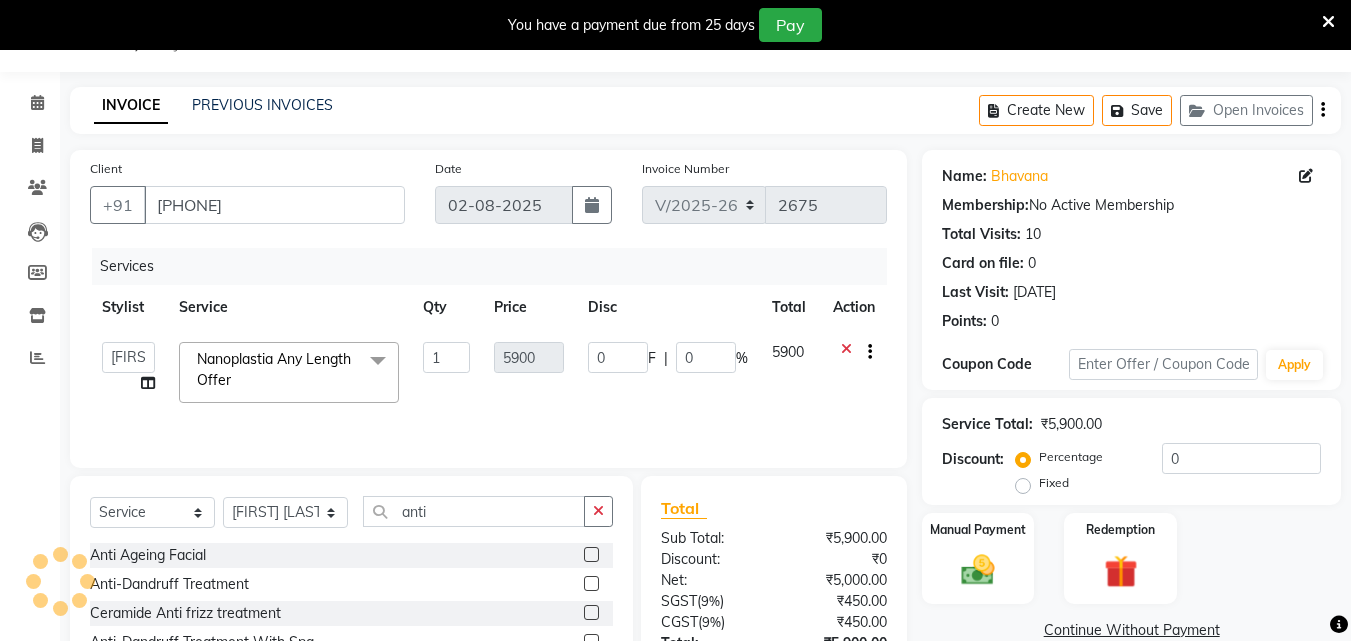 click 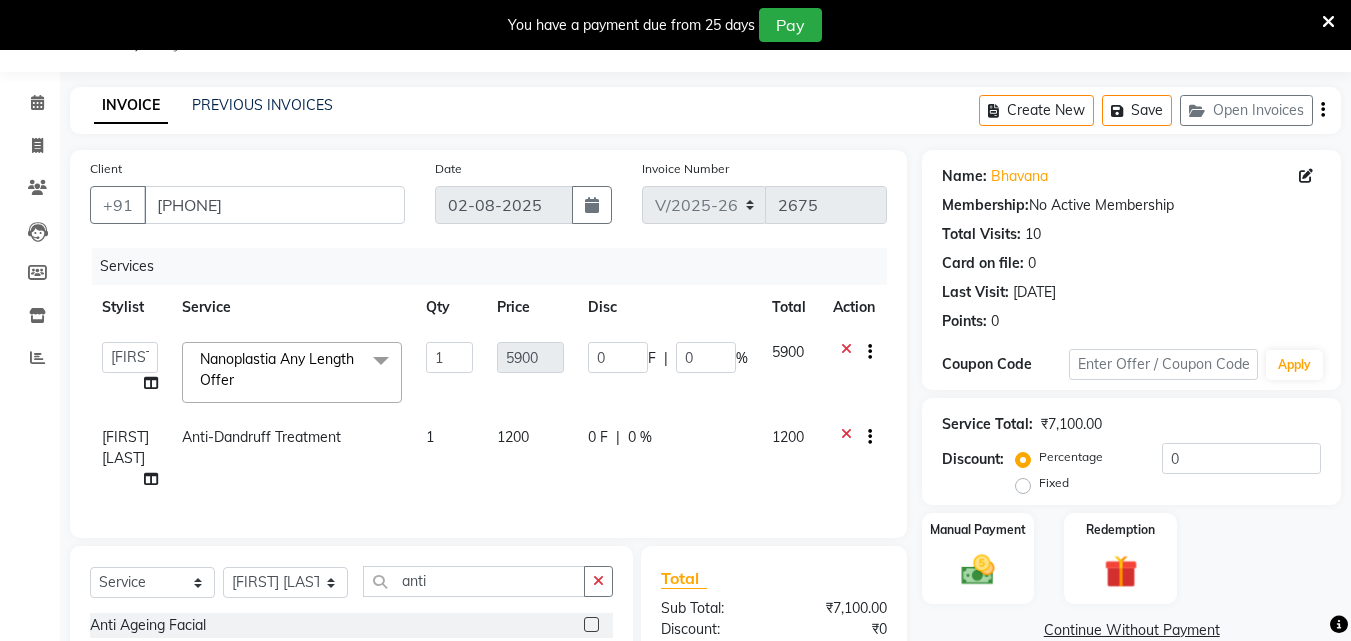 checkbox on "false" 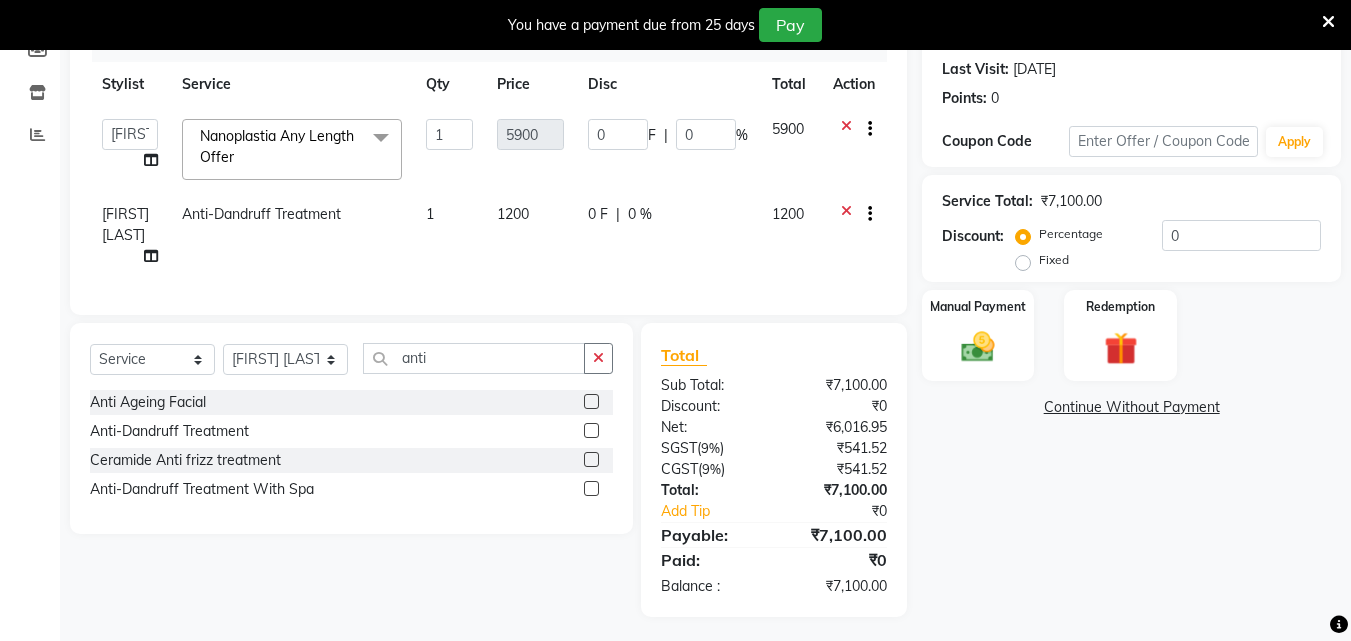 click on "Name: [FIRST]  Membership:  No Active Membership  Total Visits:  10 Card on file:  0 Last Visit:   [DATE] Points:   0  Coupon Code Apply Service Total:  ₹7,100.00  Discount:  Percentage   Fixed  0 Manual Payment Redemption  Continue Without Payment" 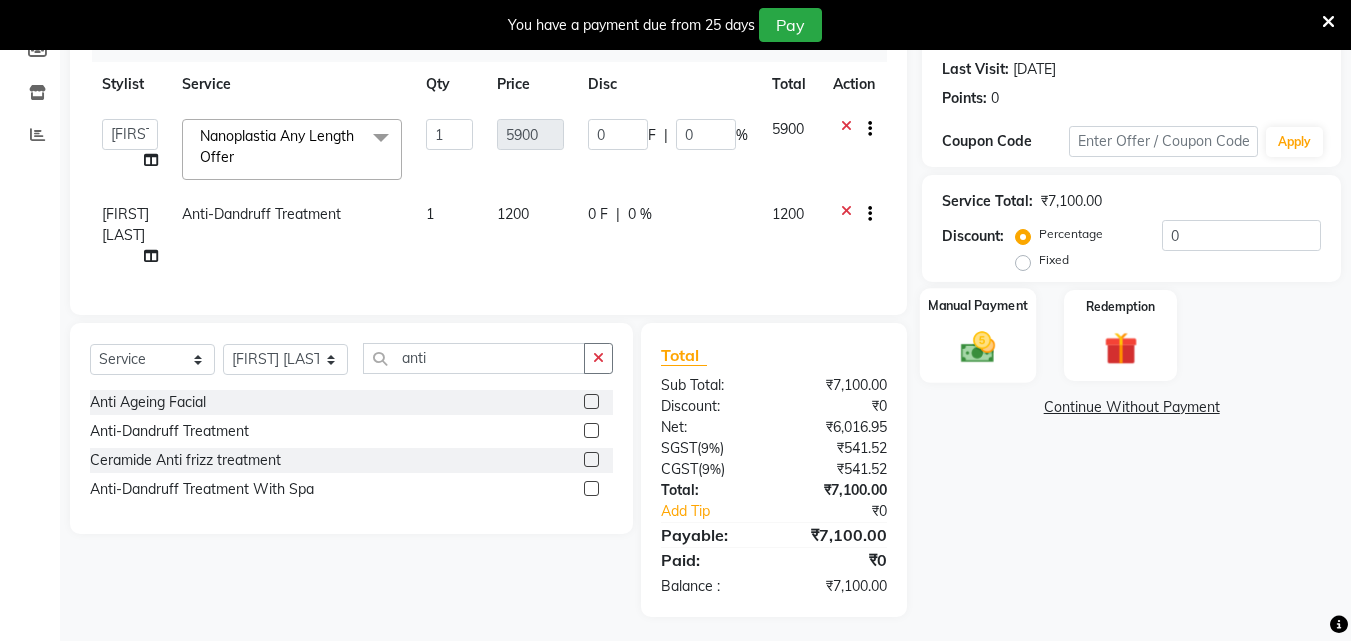 click on "Manual Payment" 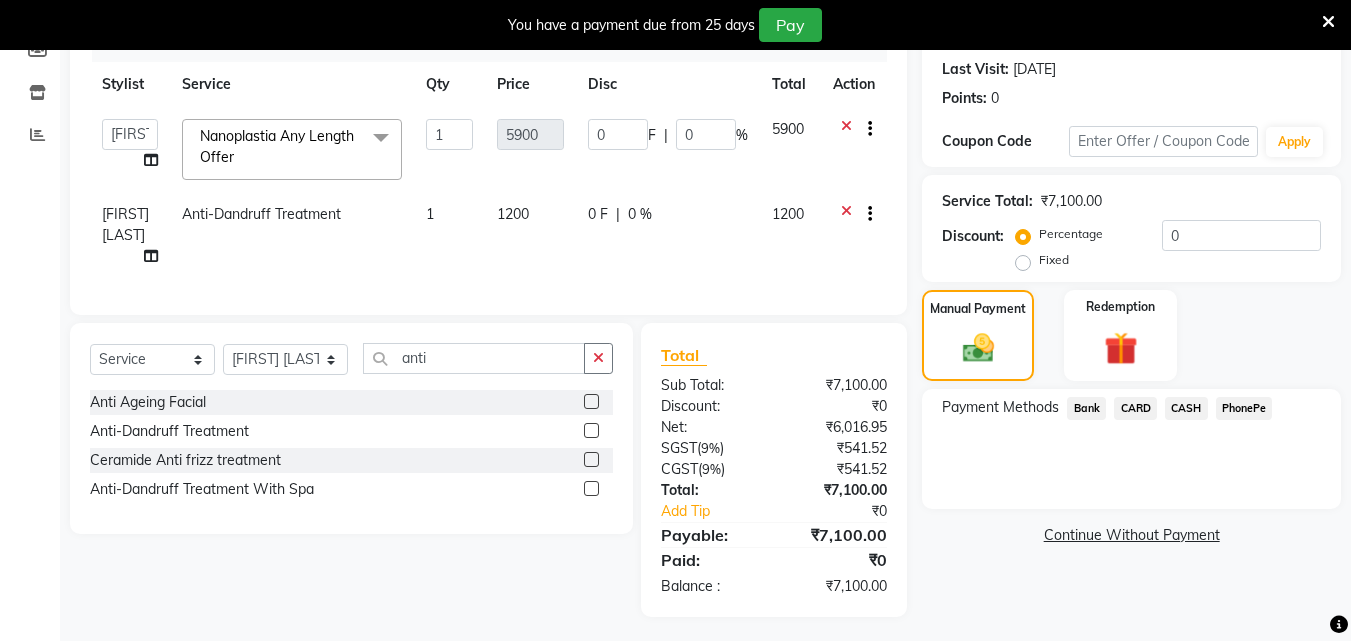 click on "PhonePe" 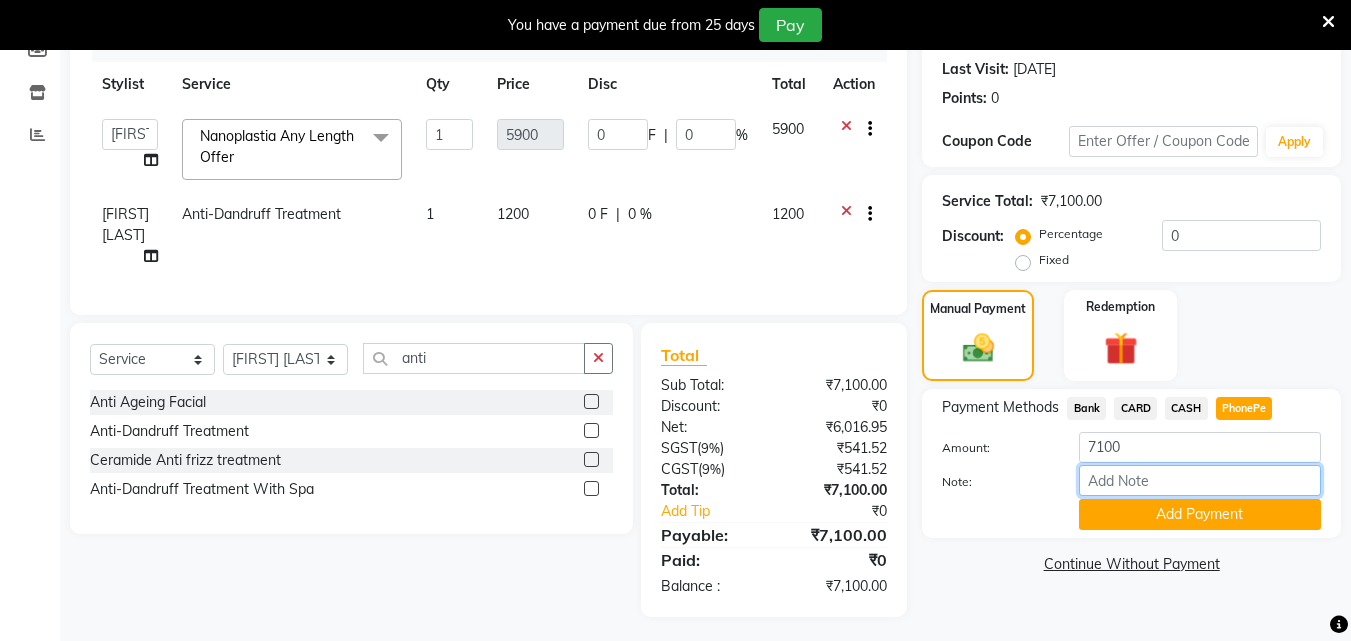 click on "Note:" at bounding box center (1200, 480) 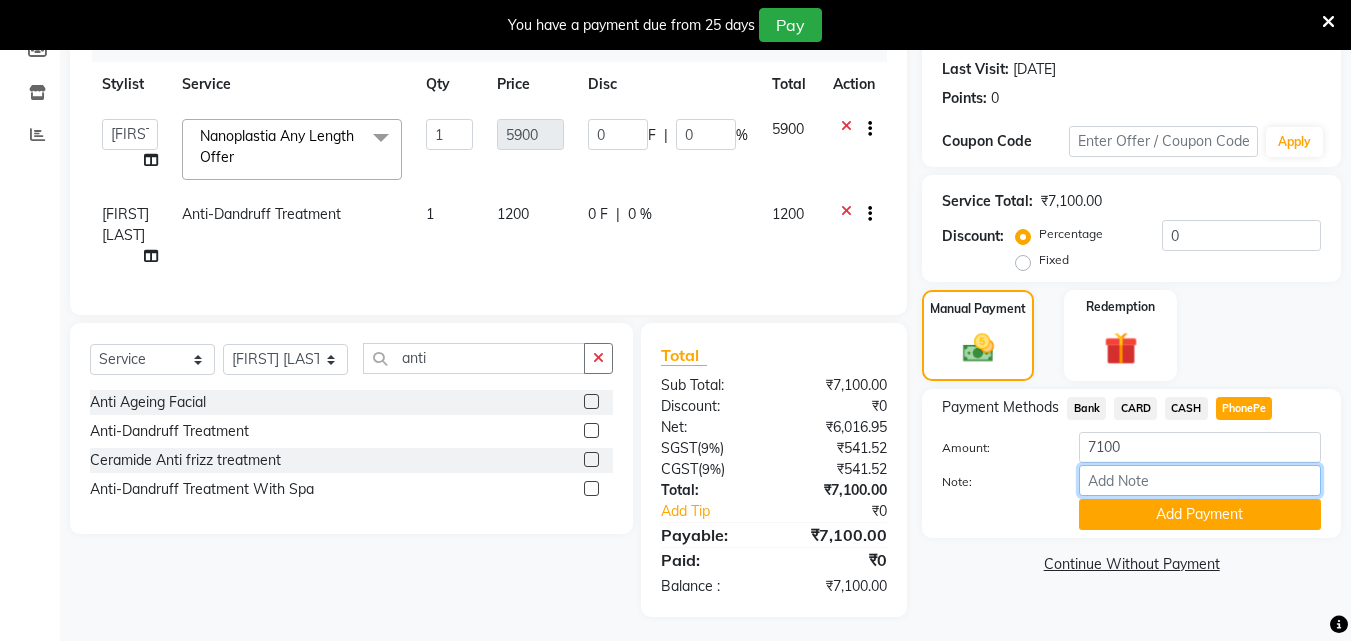 type on "arya" 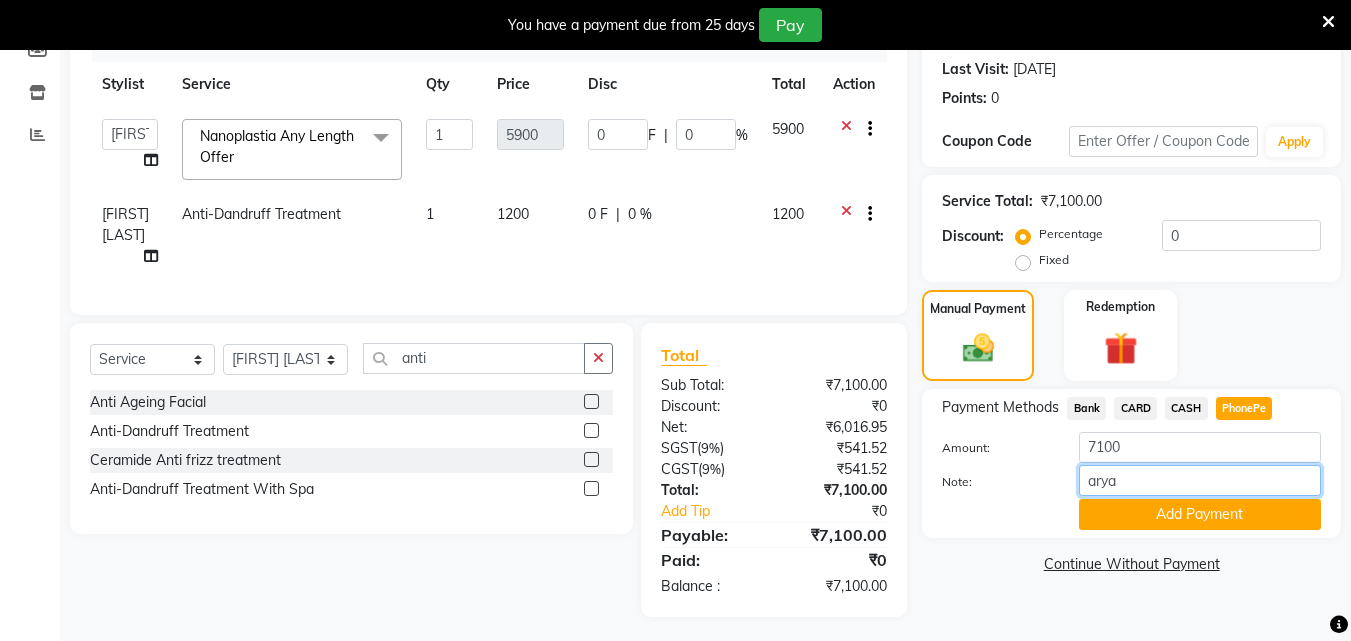 click on "arya" at bounding box center (1200, 480) 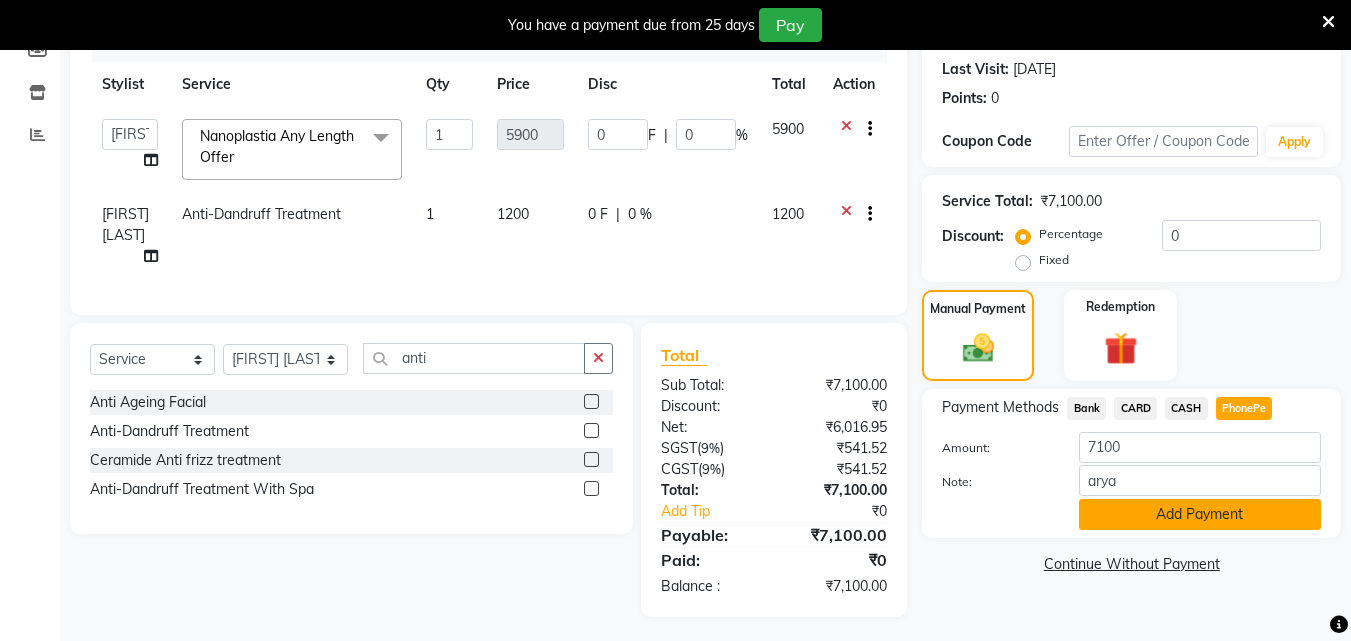click on "Add Payment" 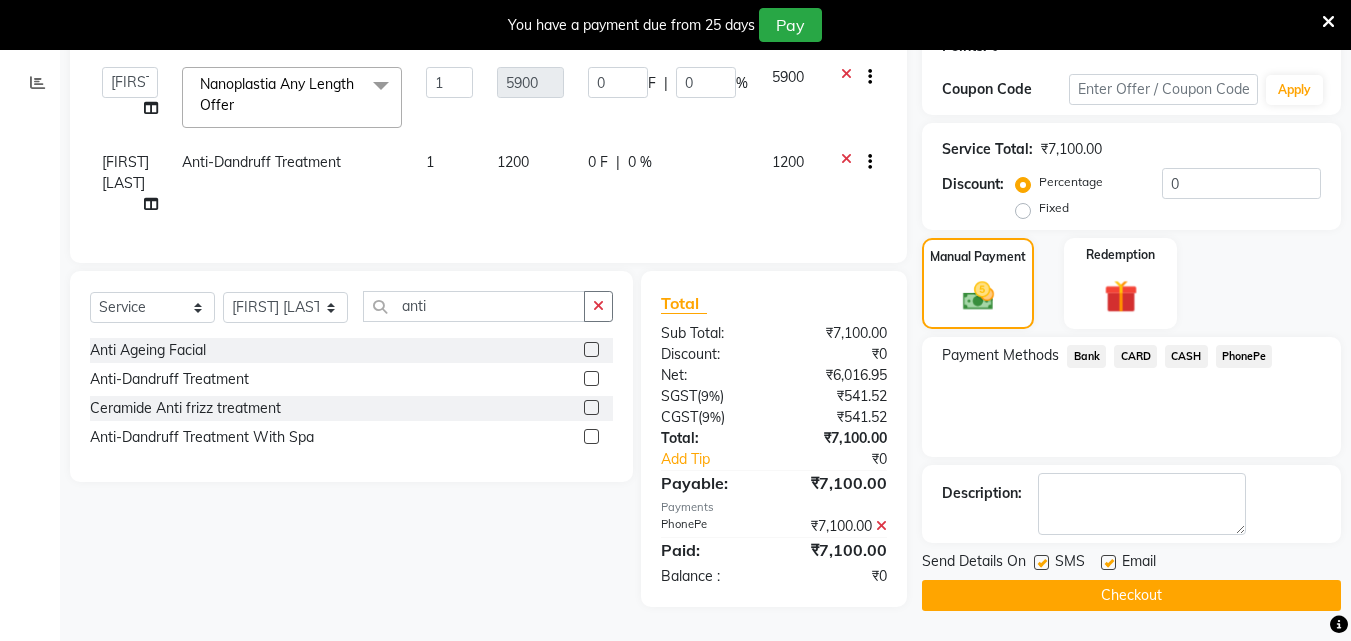 click on "Checkout" 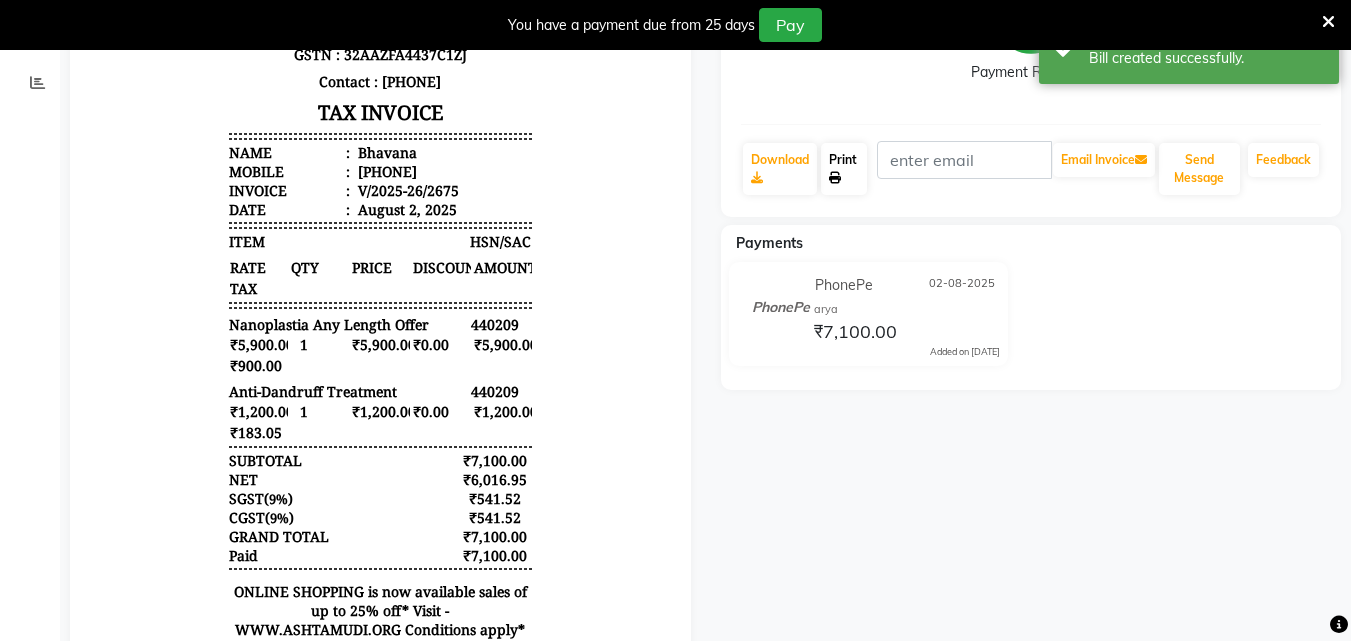 click on "Print" 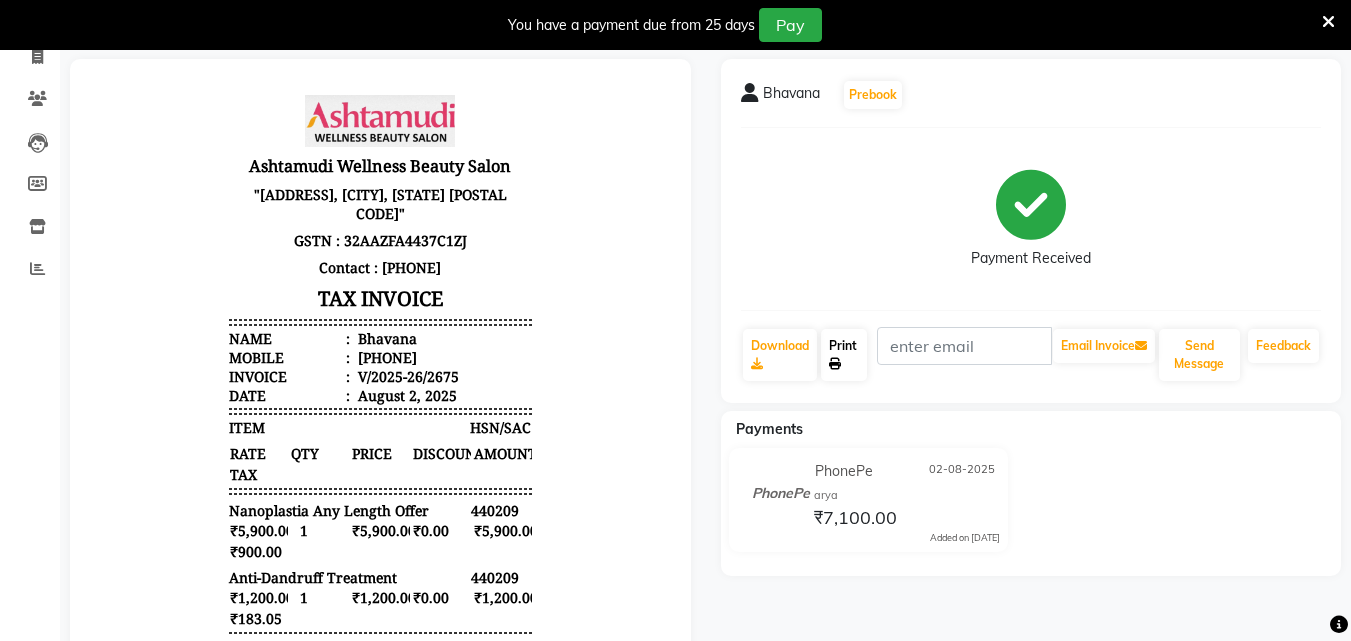 scroll, scrollTop: 0, scrollLeft: 0, axis: both 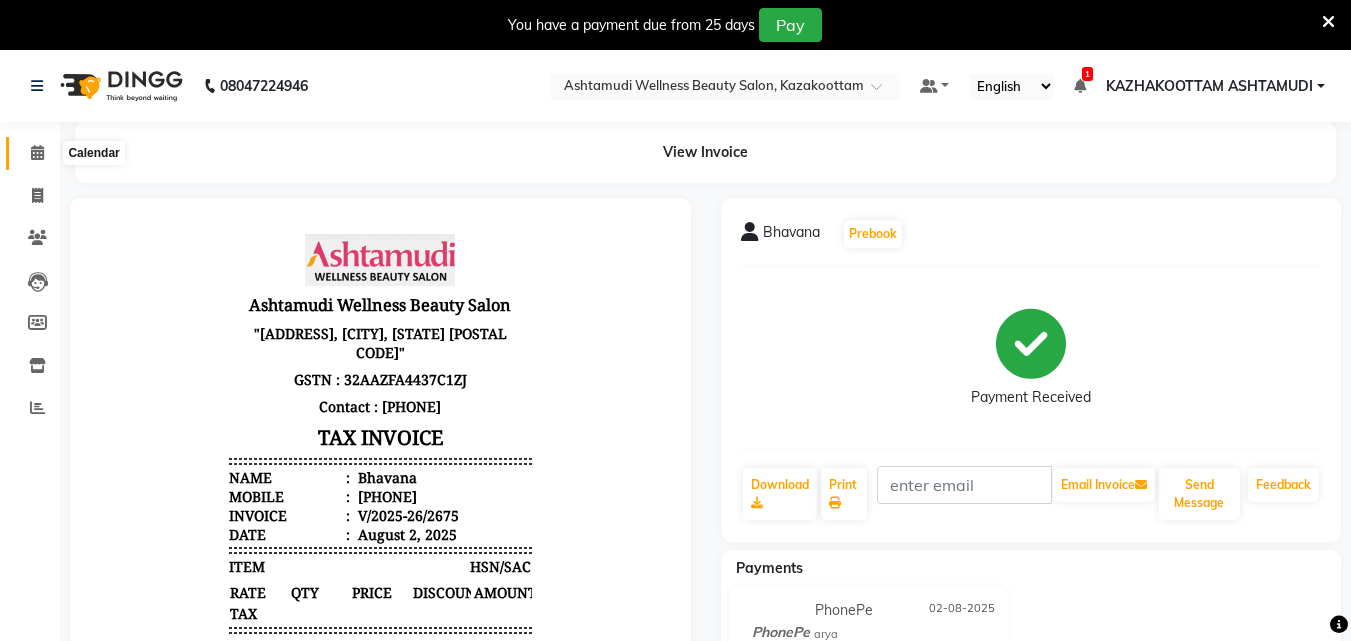 click 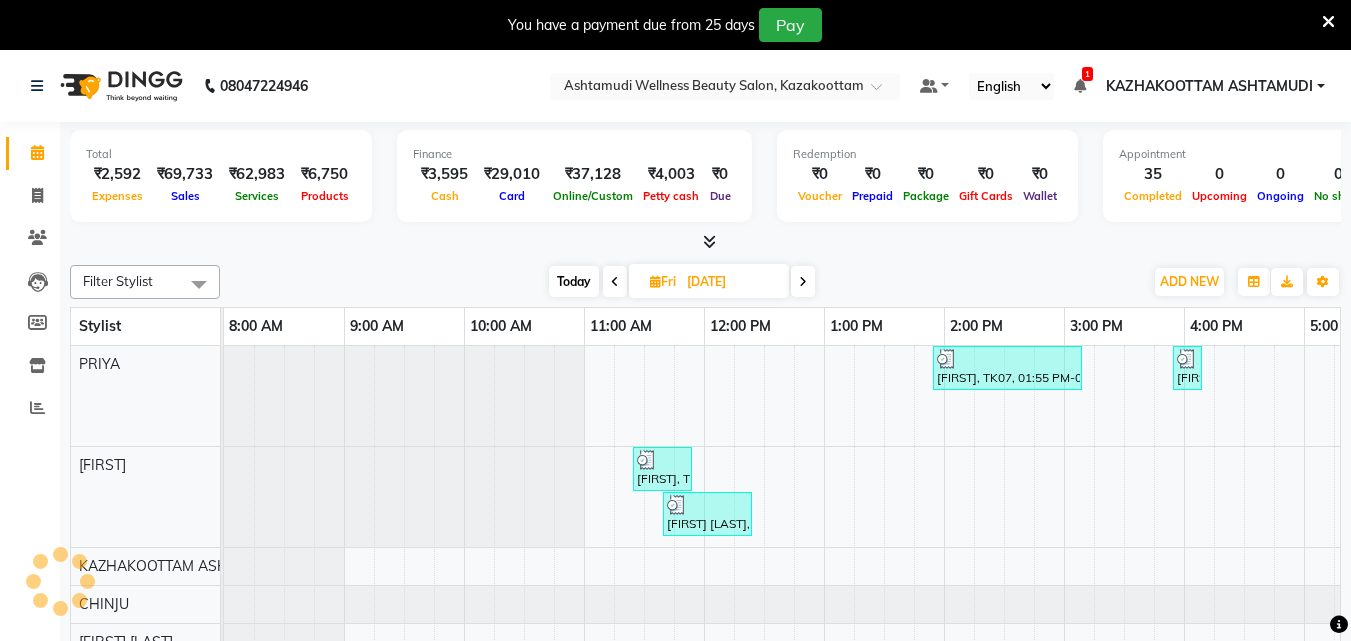scroll, scrollTop: 0, scrollLeft: 0, axis: both 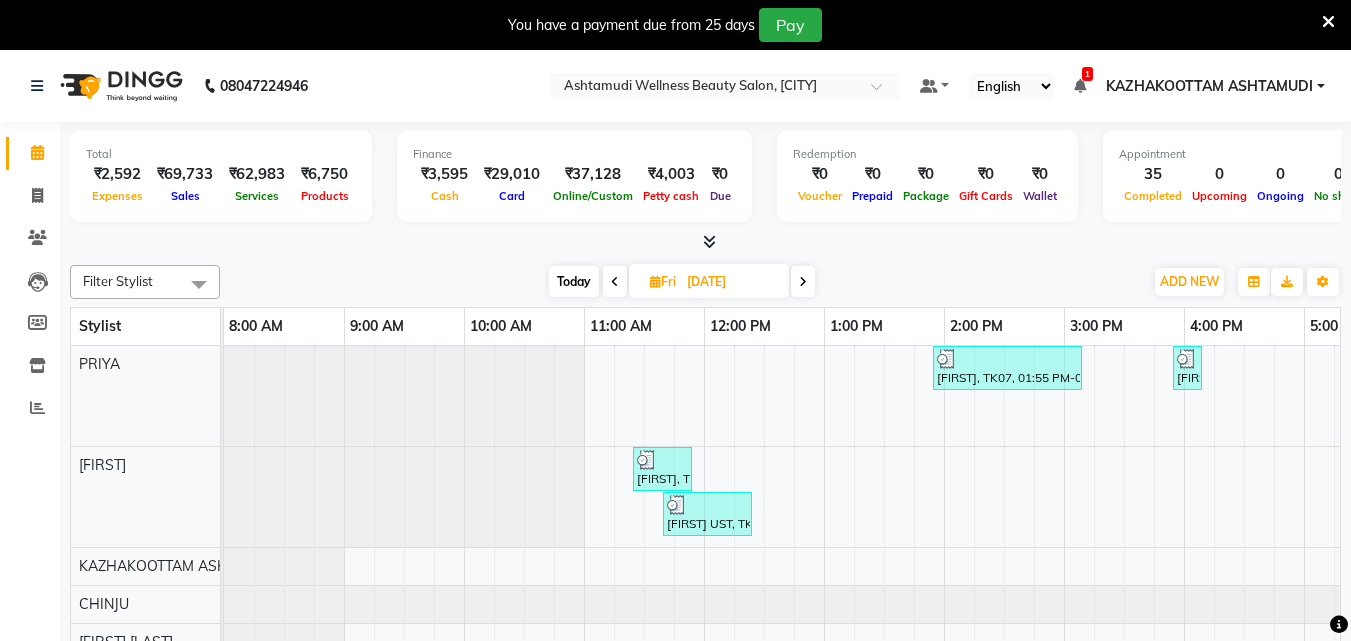 click at bounding box center (709, 241) 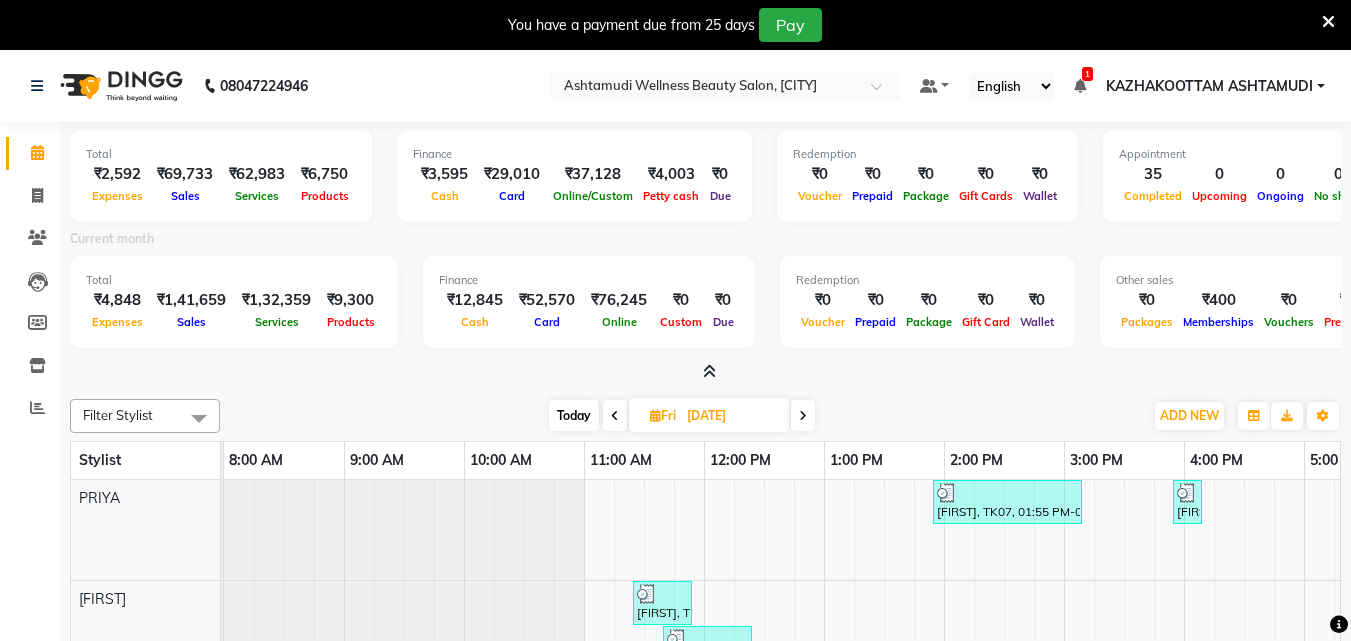 click at bounding box center [709, 371] 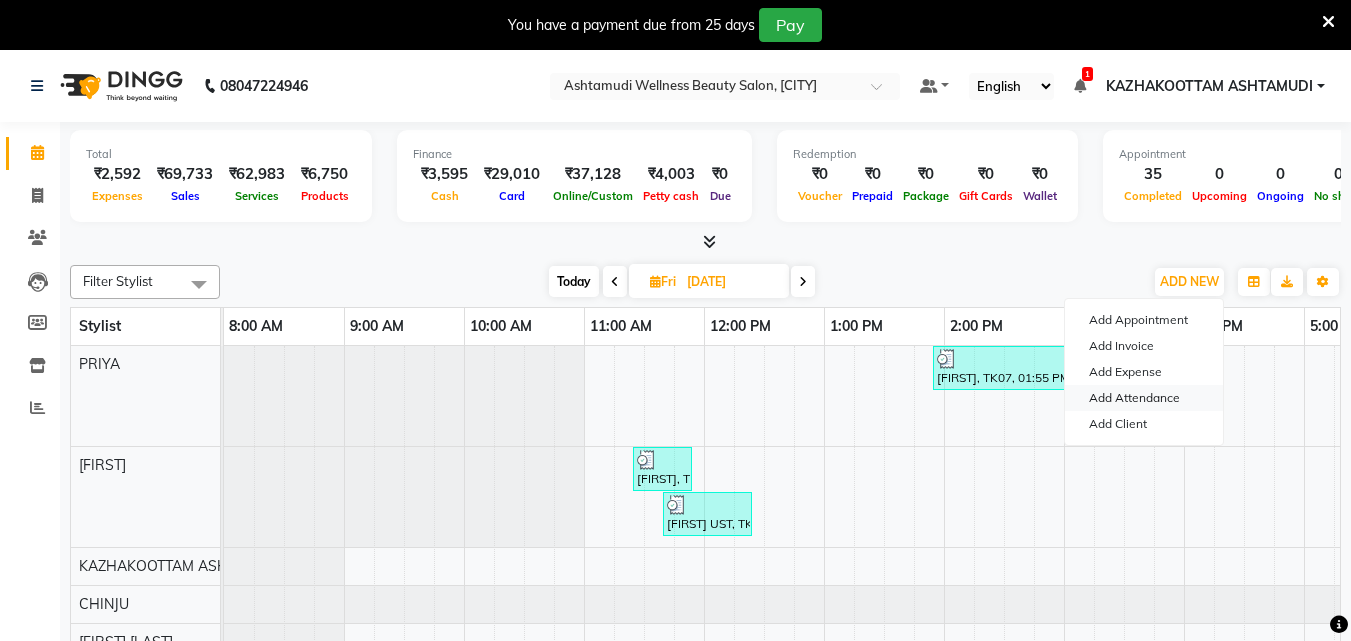 click on "Add Attendance" at bounding box center [1144, 398] 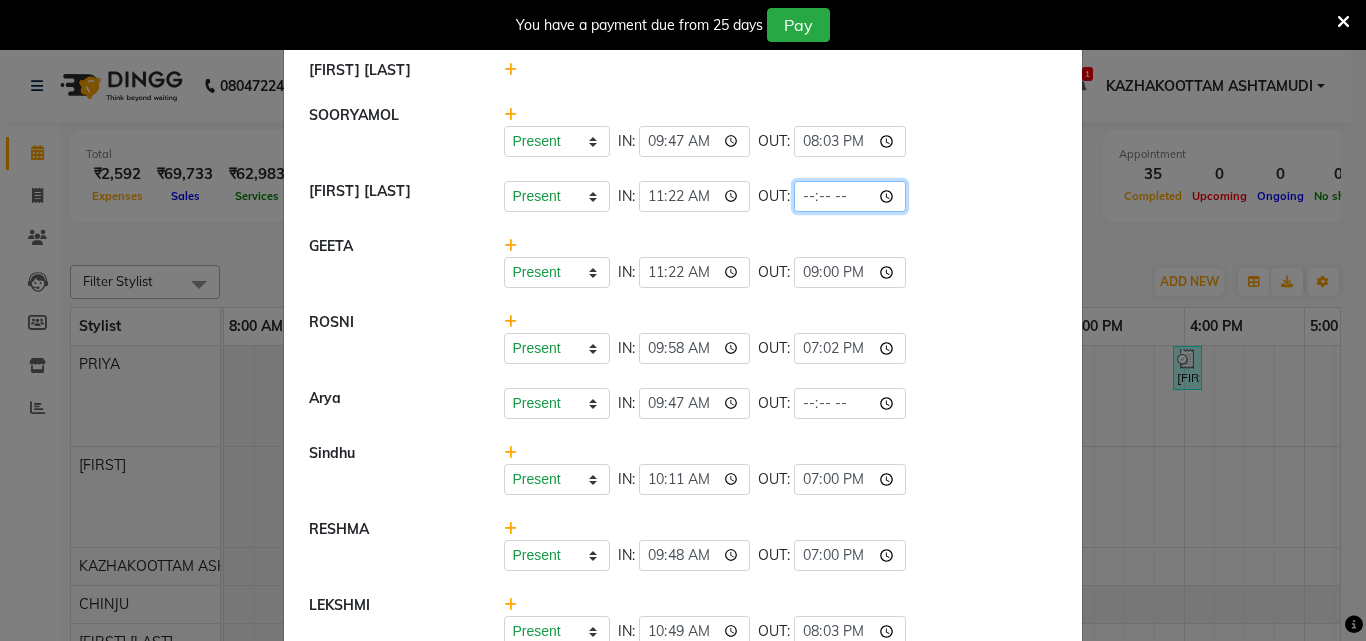 click 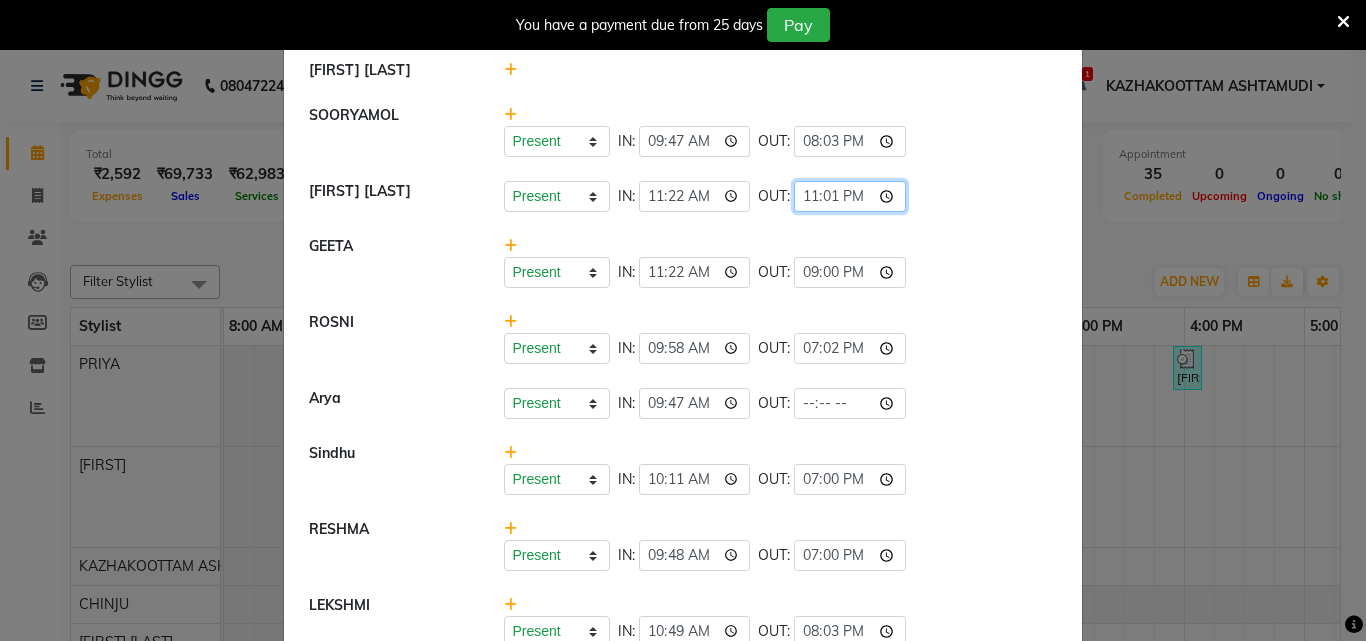 type on "23:10" 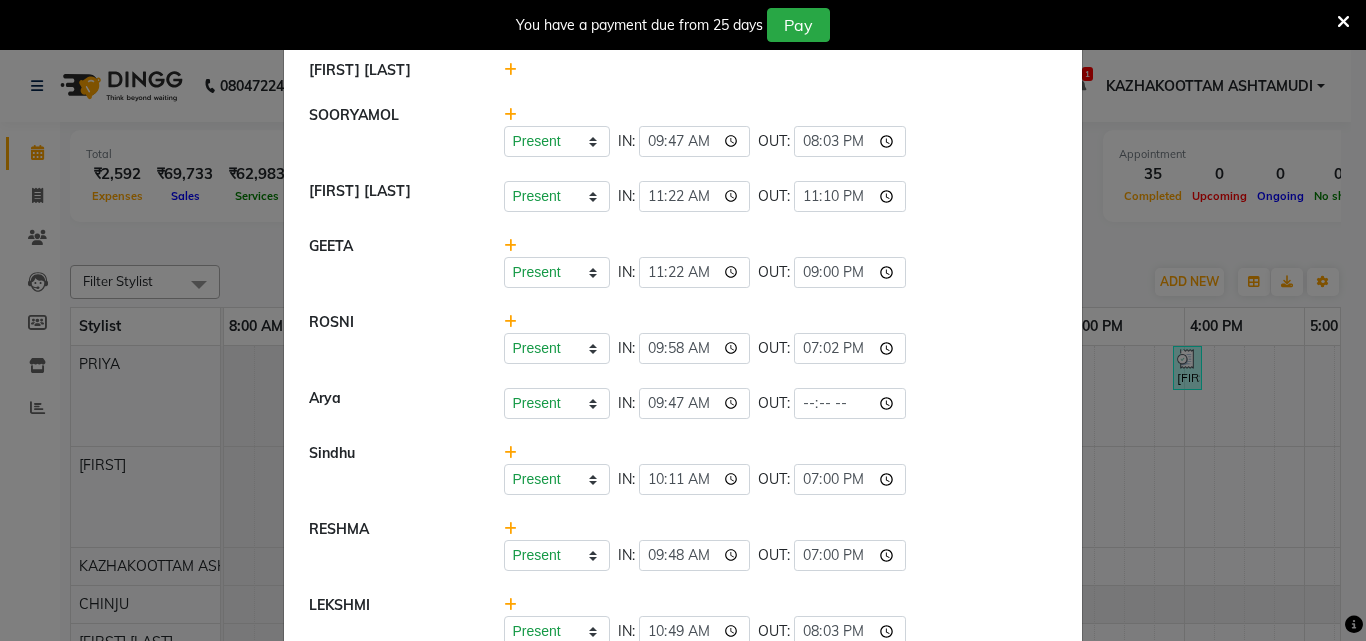 click on "Present   Absent   Late   Half Day   Weekly Off  IN:  11:22 OUT:  21:00" 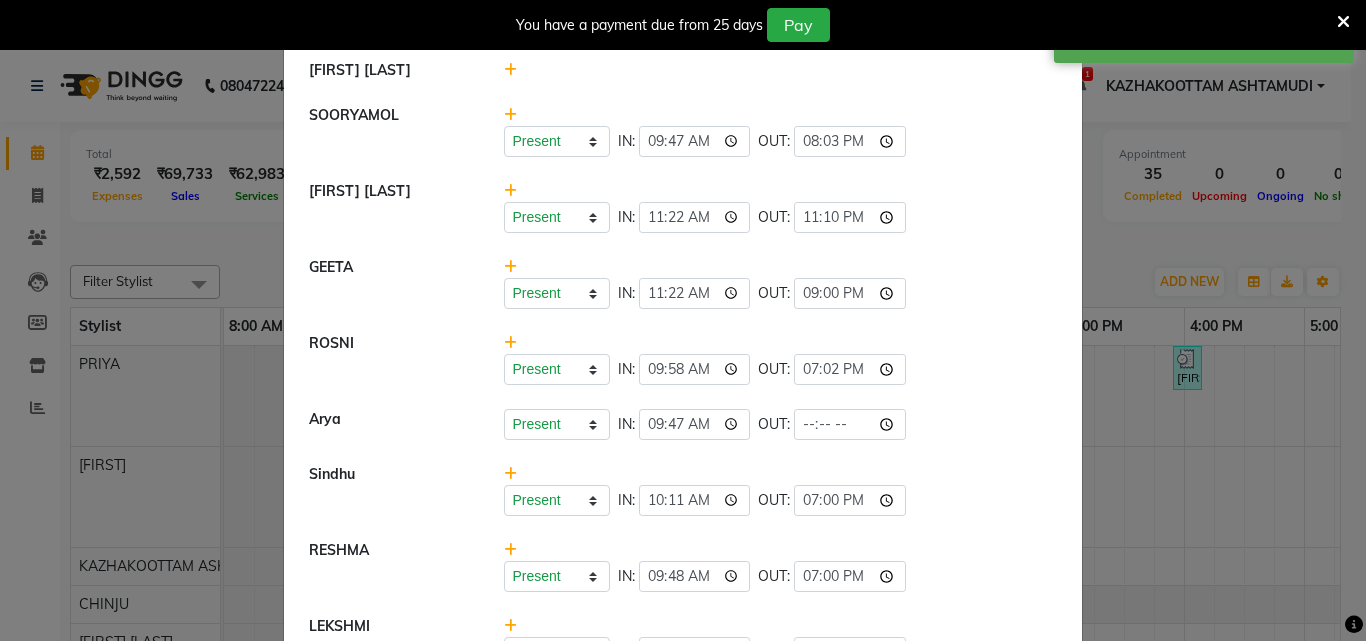scroll, scrollTop: 449, scrollLeft: 0, axis: vertical 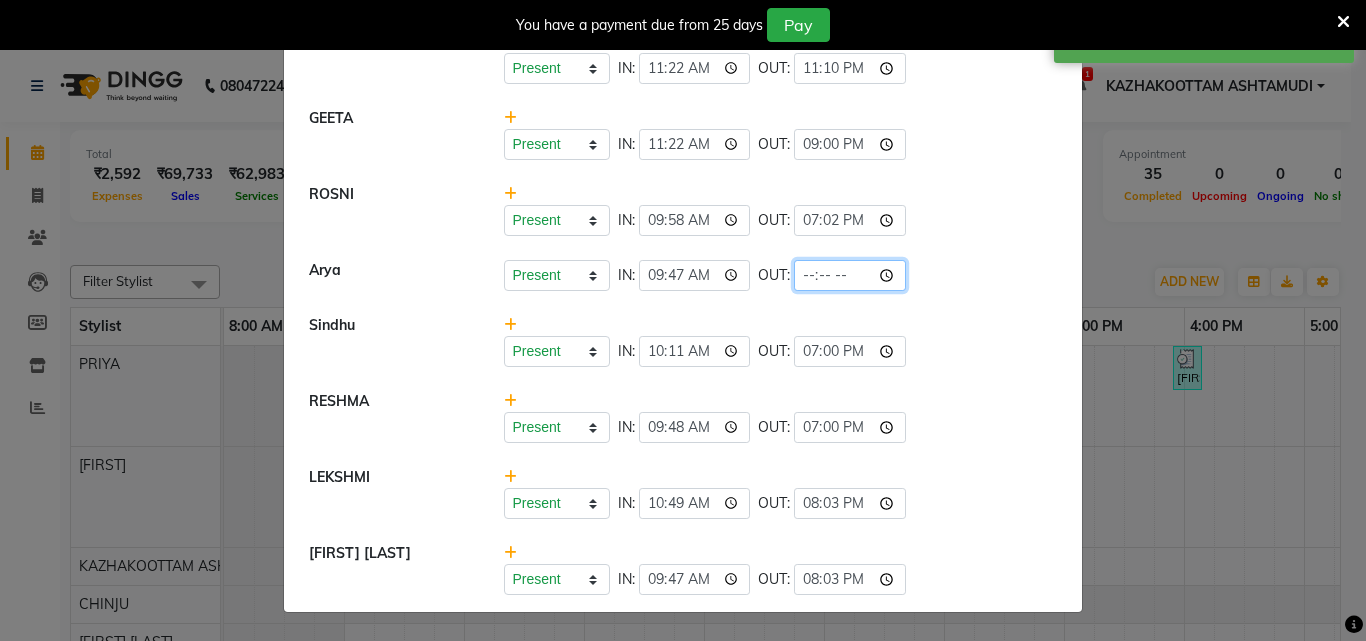 click 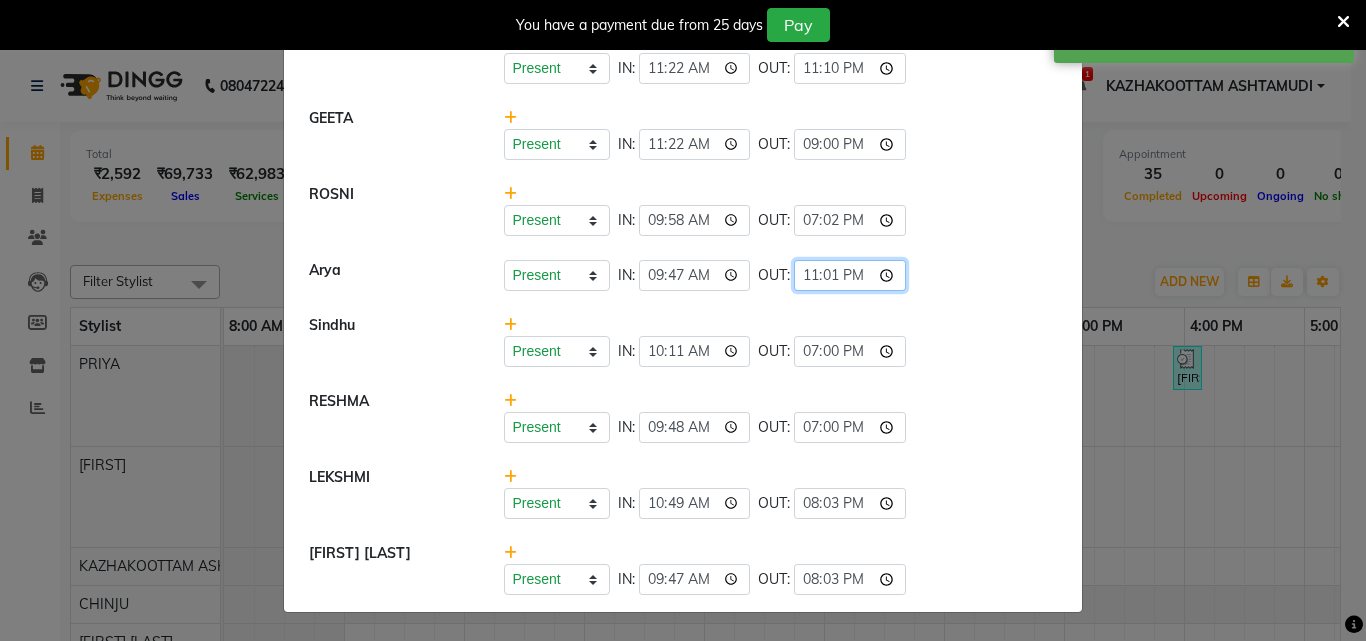 type on "23:10" 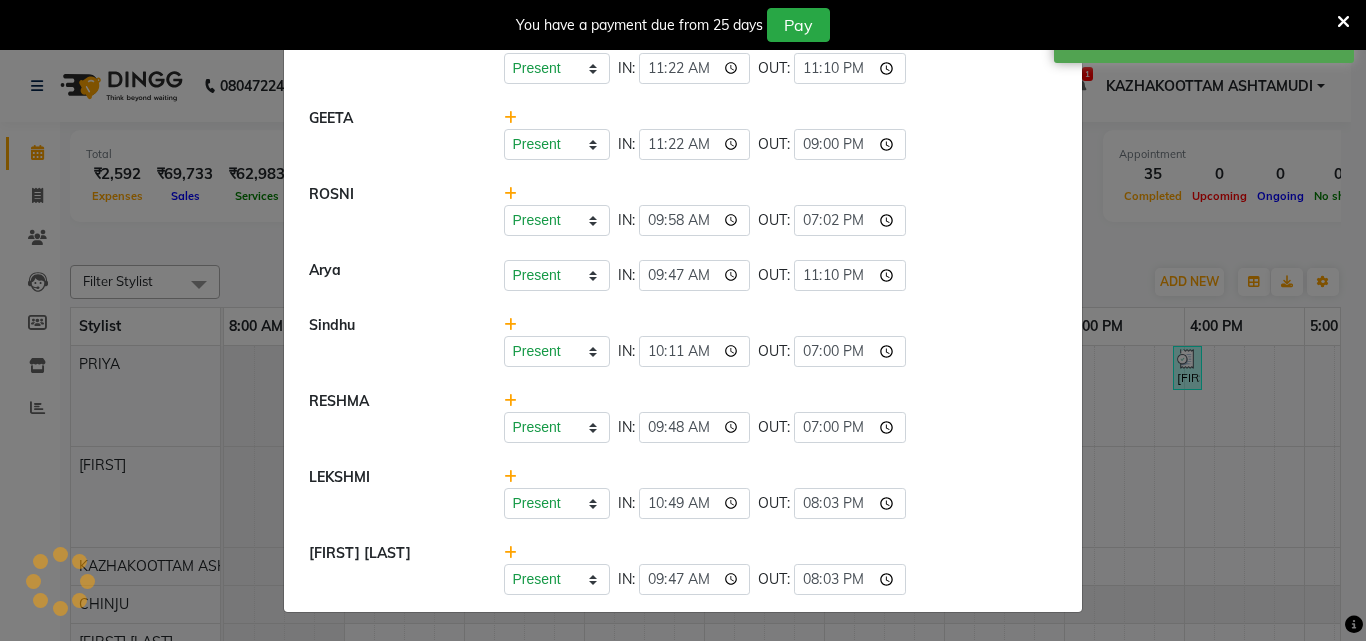 click on "Present   Absent   Late   Half Day   Weekly Off  IN:  10:11 OUT:  19:00" 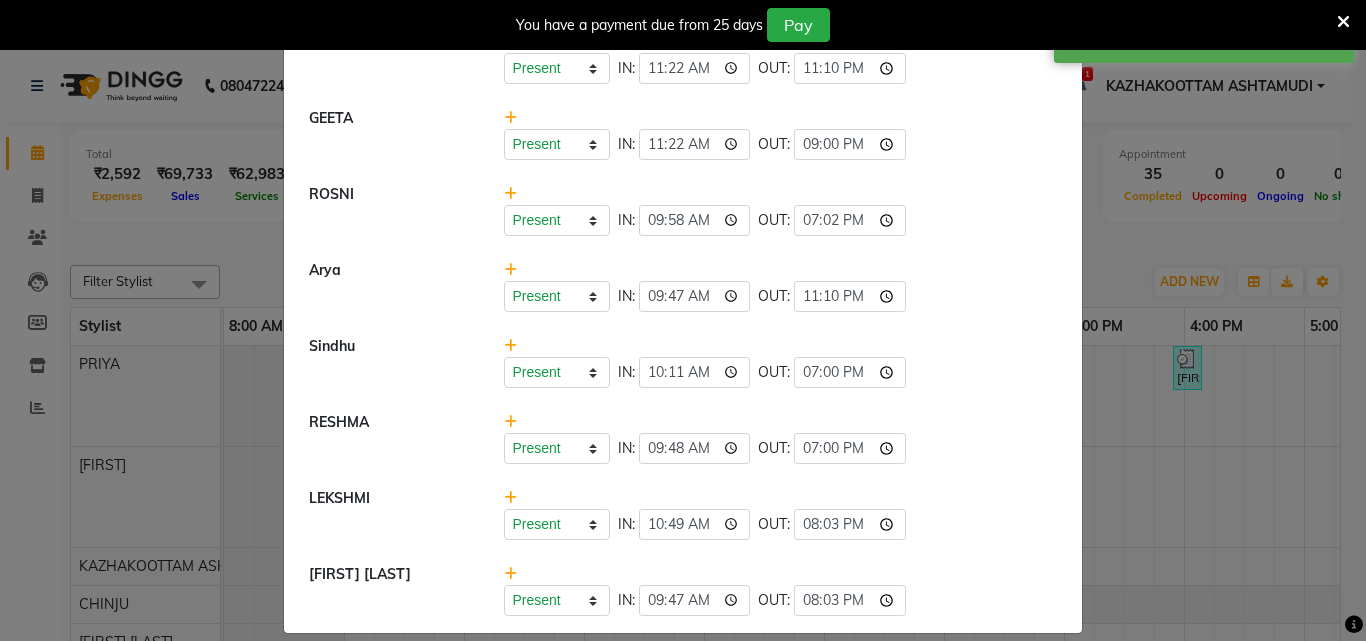 scroll, scrollTop: 0, scrollLeft: 0, axis: both 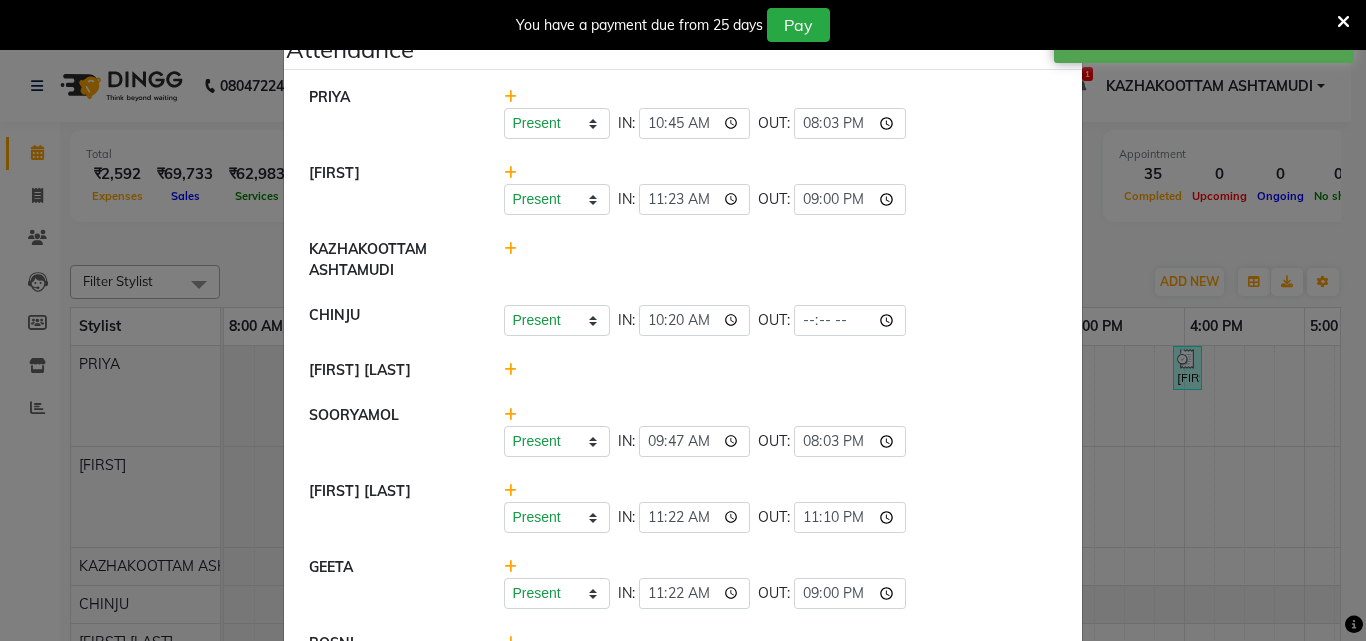 click on "Attendance ×" 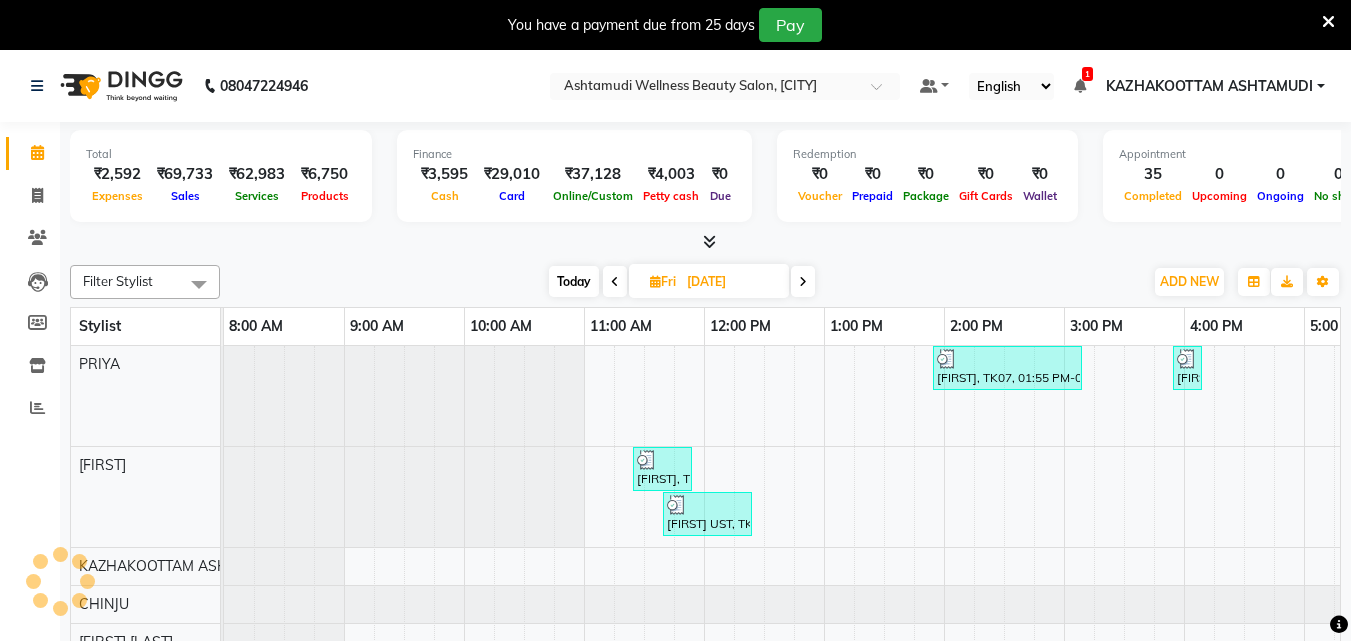 click at bounding box center [1328, 22] 